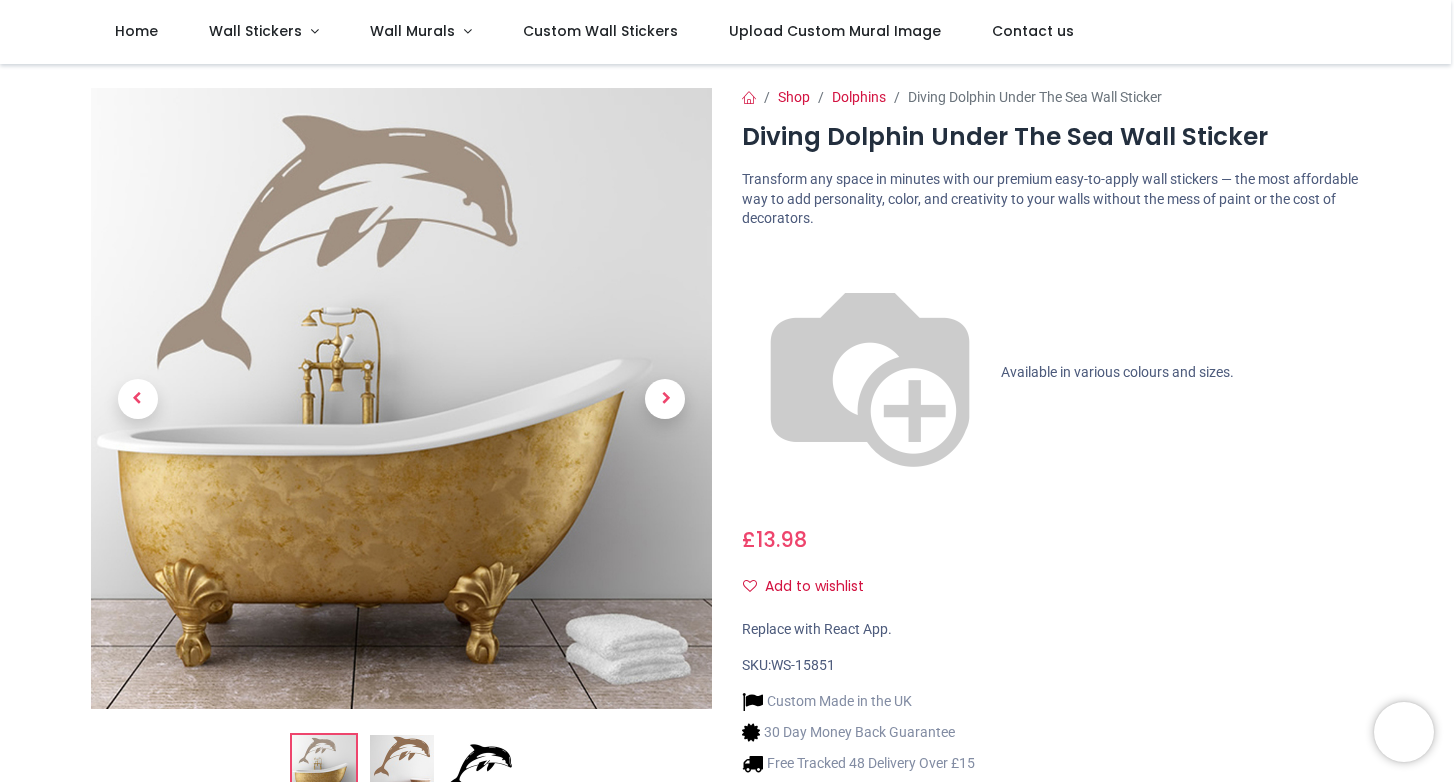 scroll, scrollTop: 0, scrollLeft: 0, axis: both 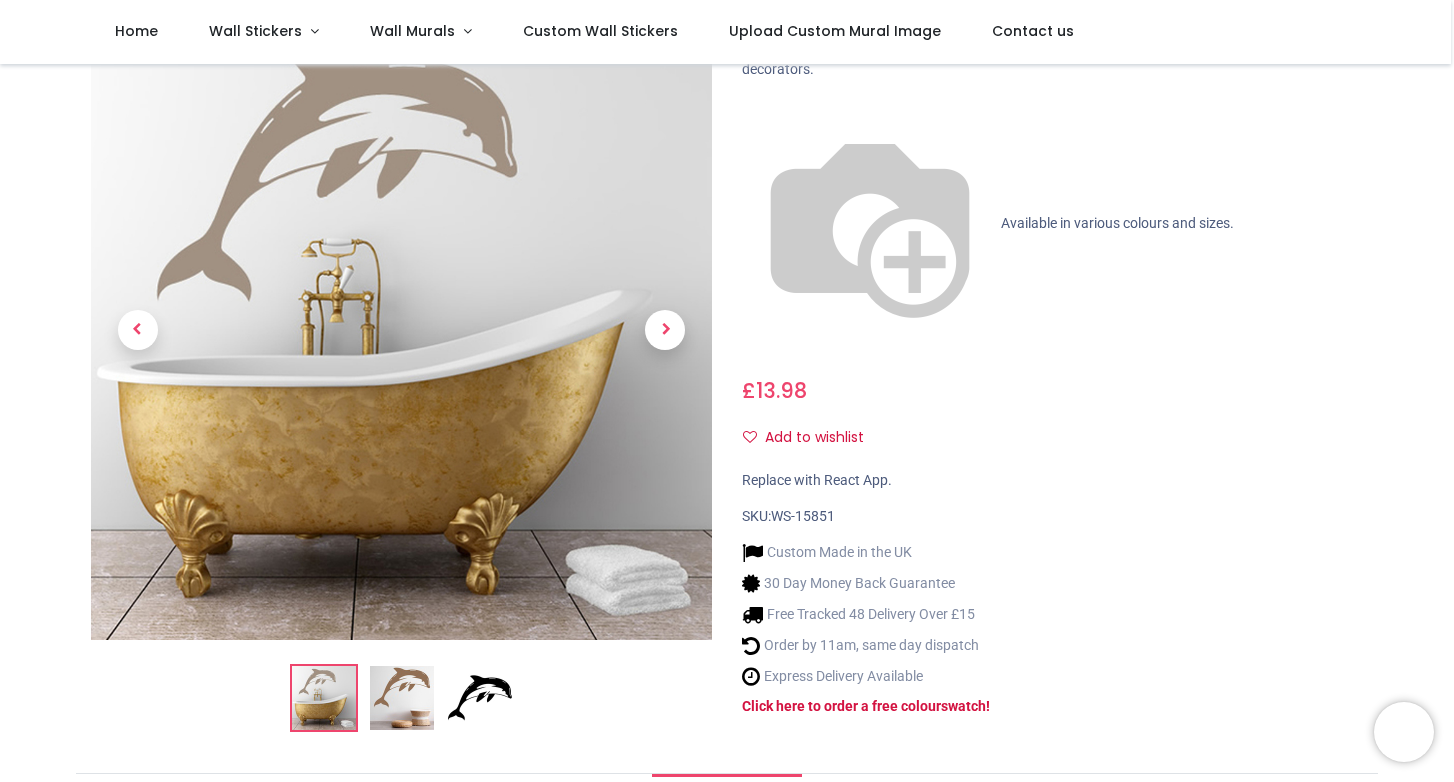 click at bounding box center (480, 699) 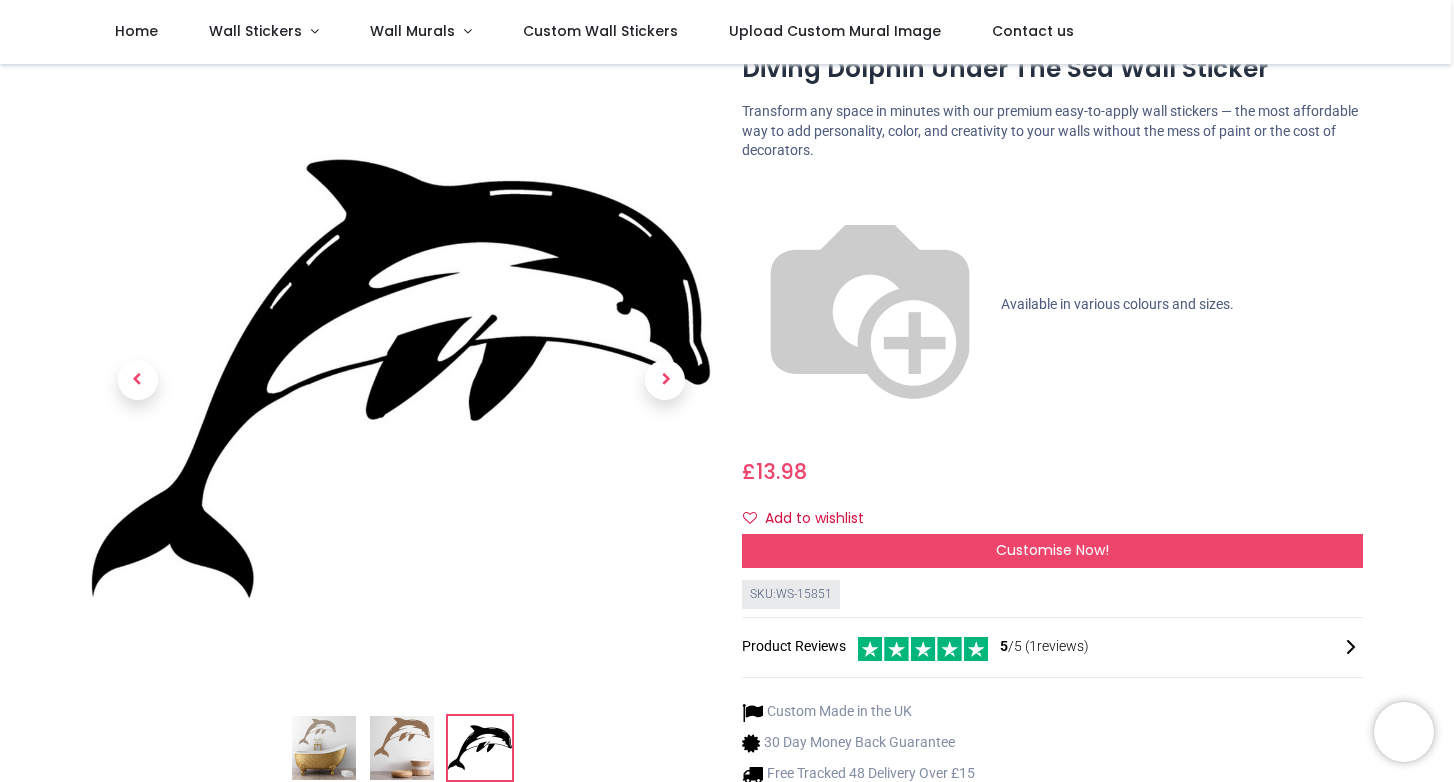 scroll, scrollTop: 63, scrollLeft: 0, axis: vertical 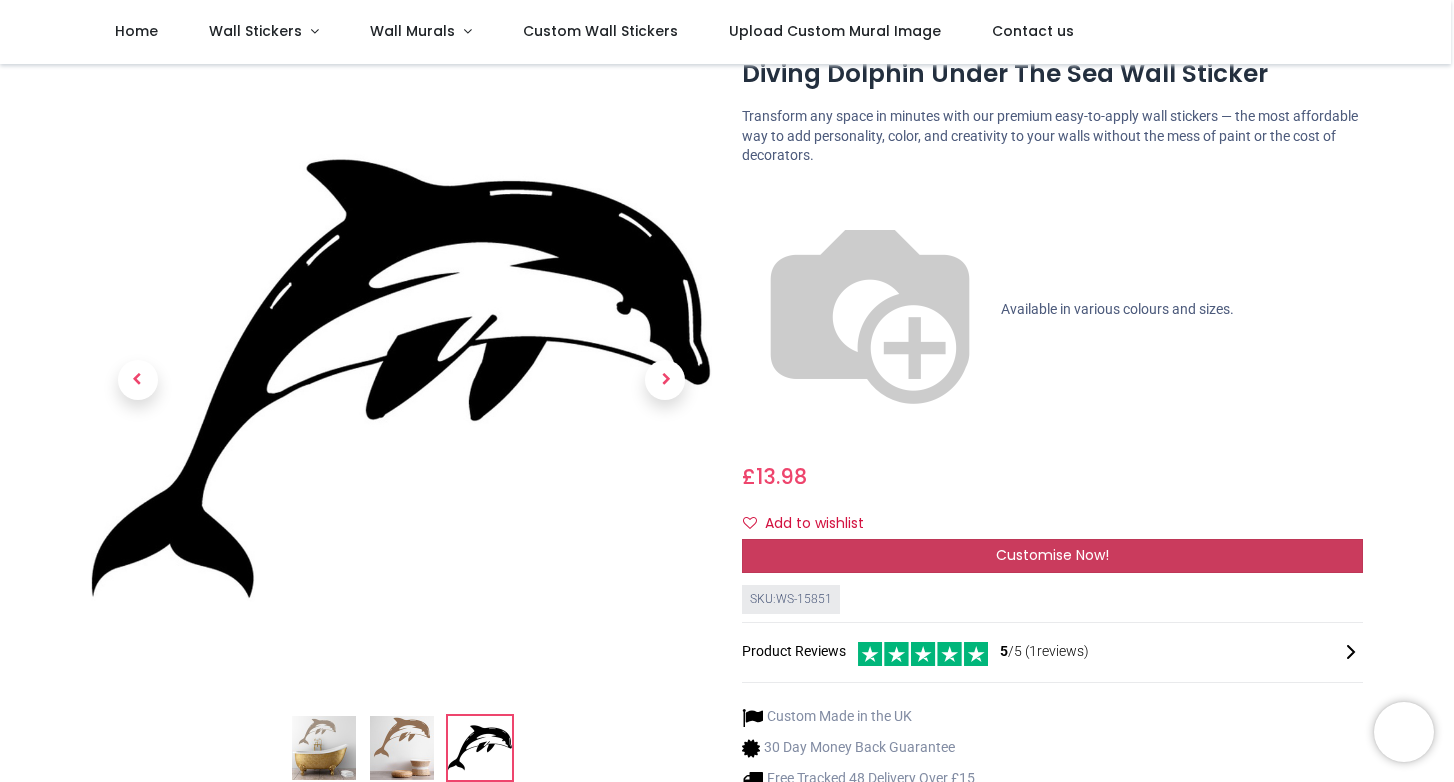 click on "Customise Now!" at bounding box center (1052, 555) 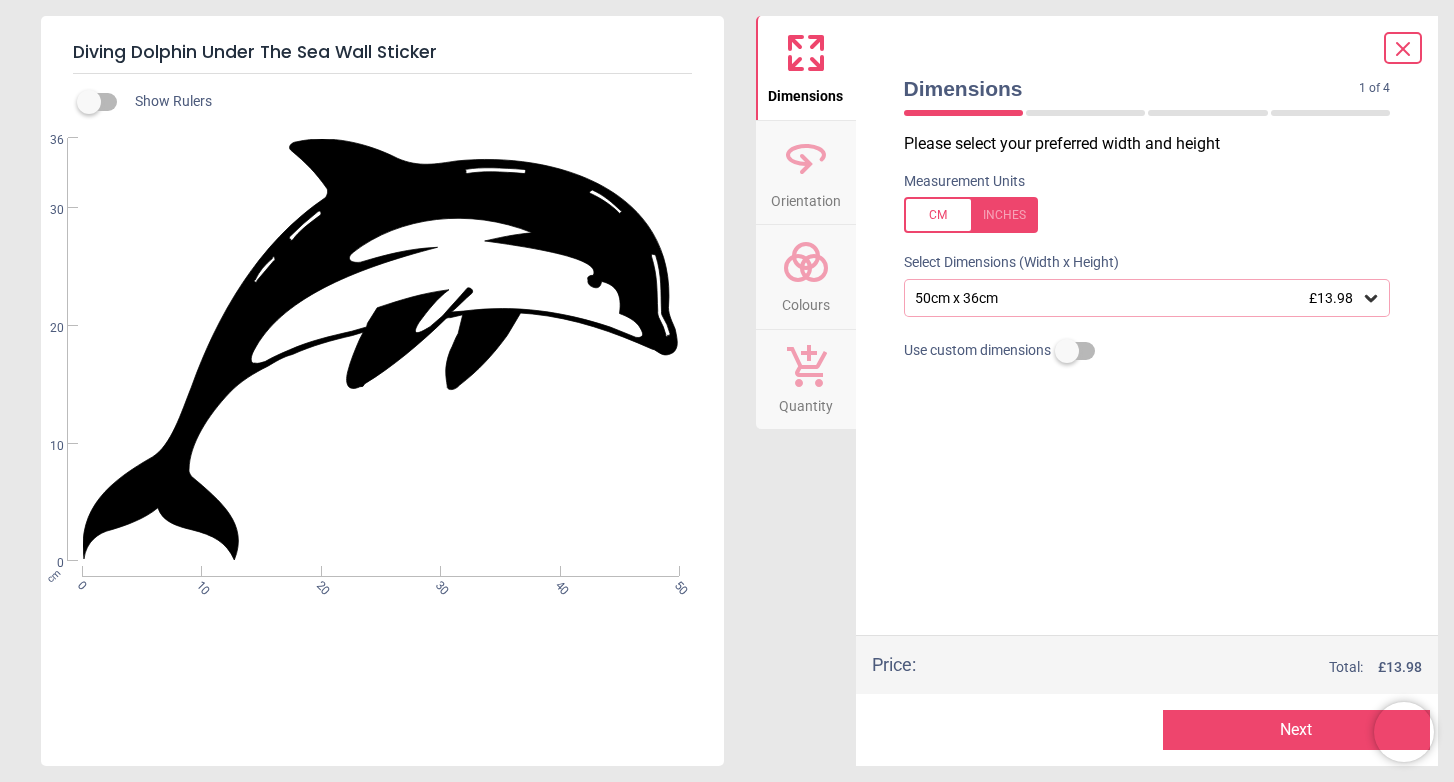 click 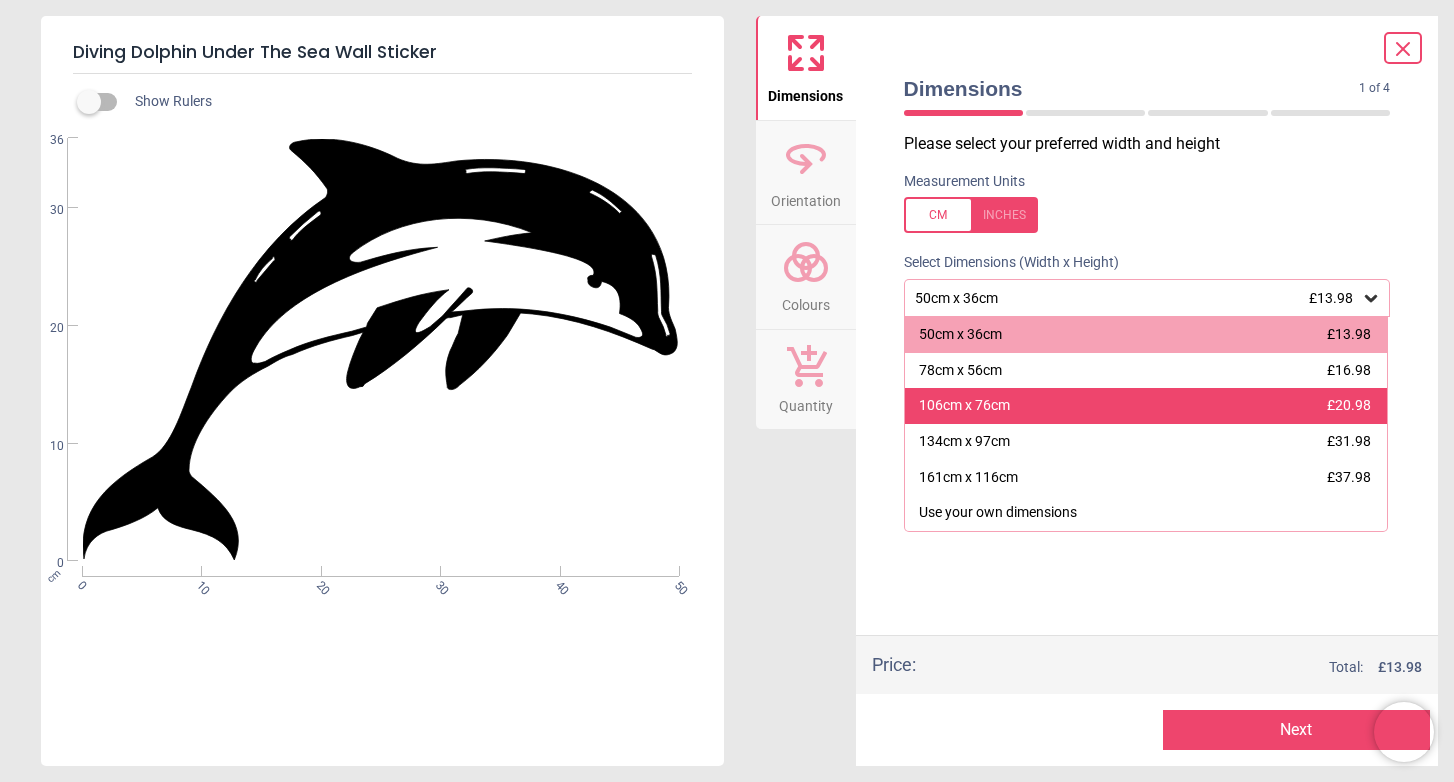 click on "£20.98" at bounding box center (1349, 405) 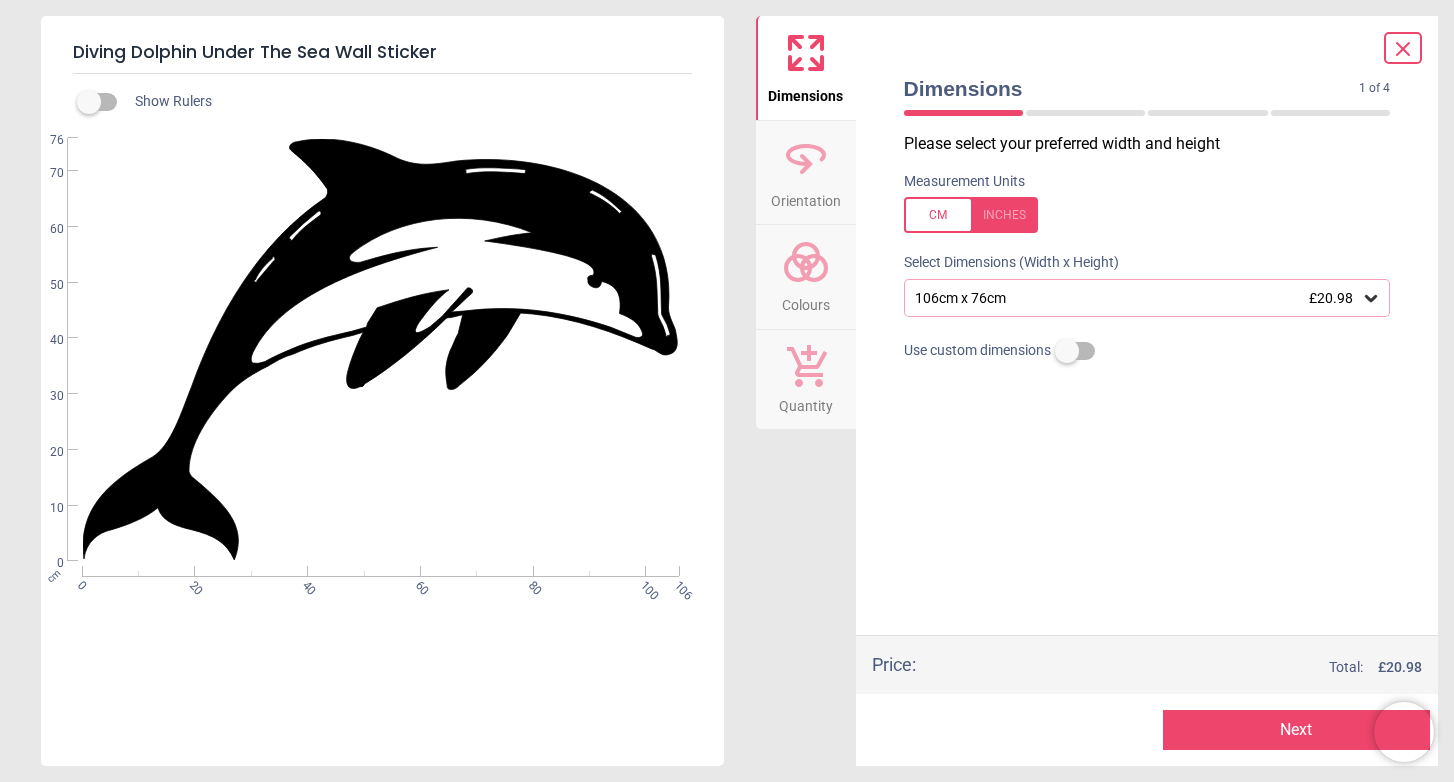 click on "Orientation" at bounding box center [806, 197] 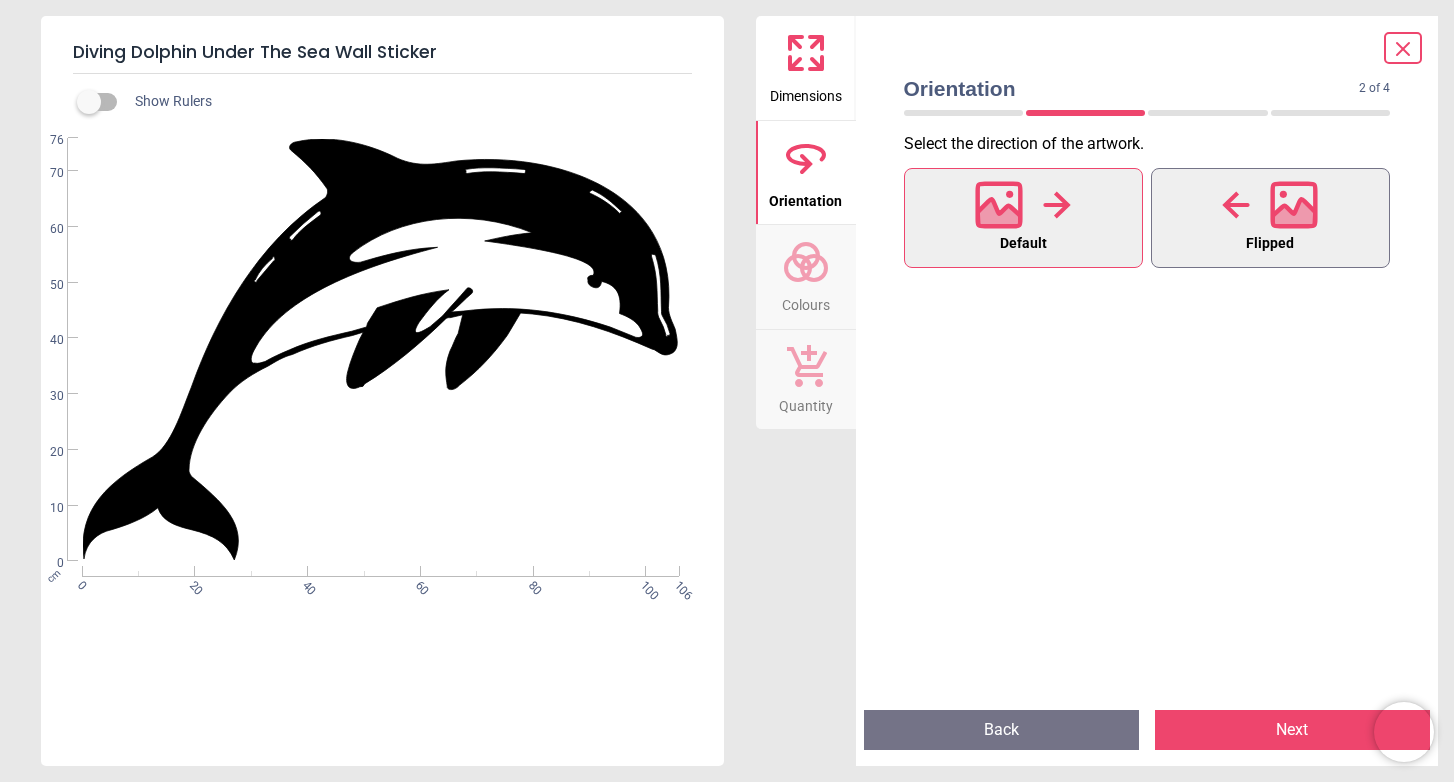 click 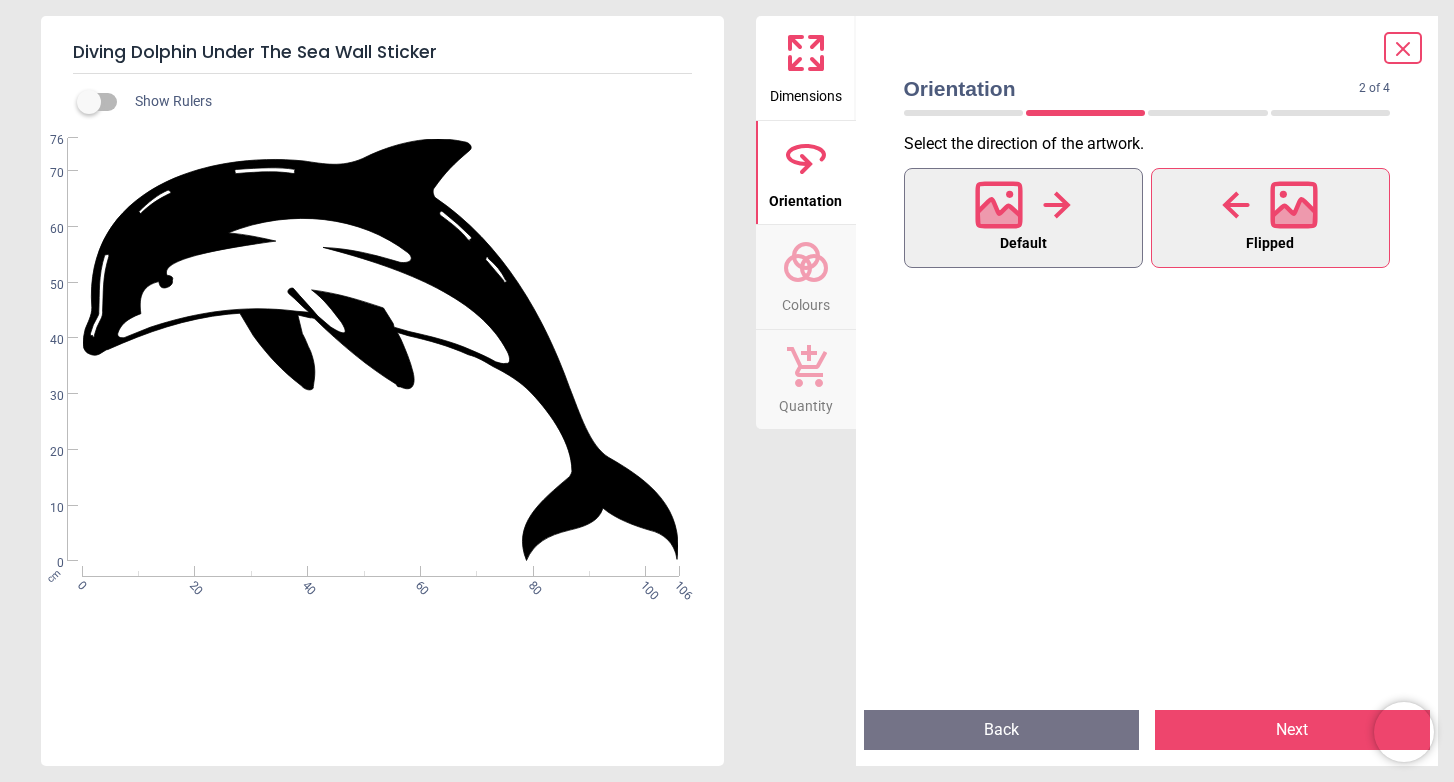 click 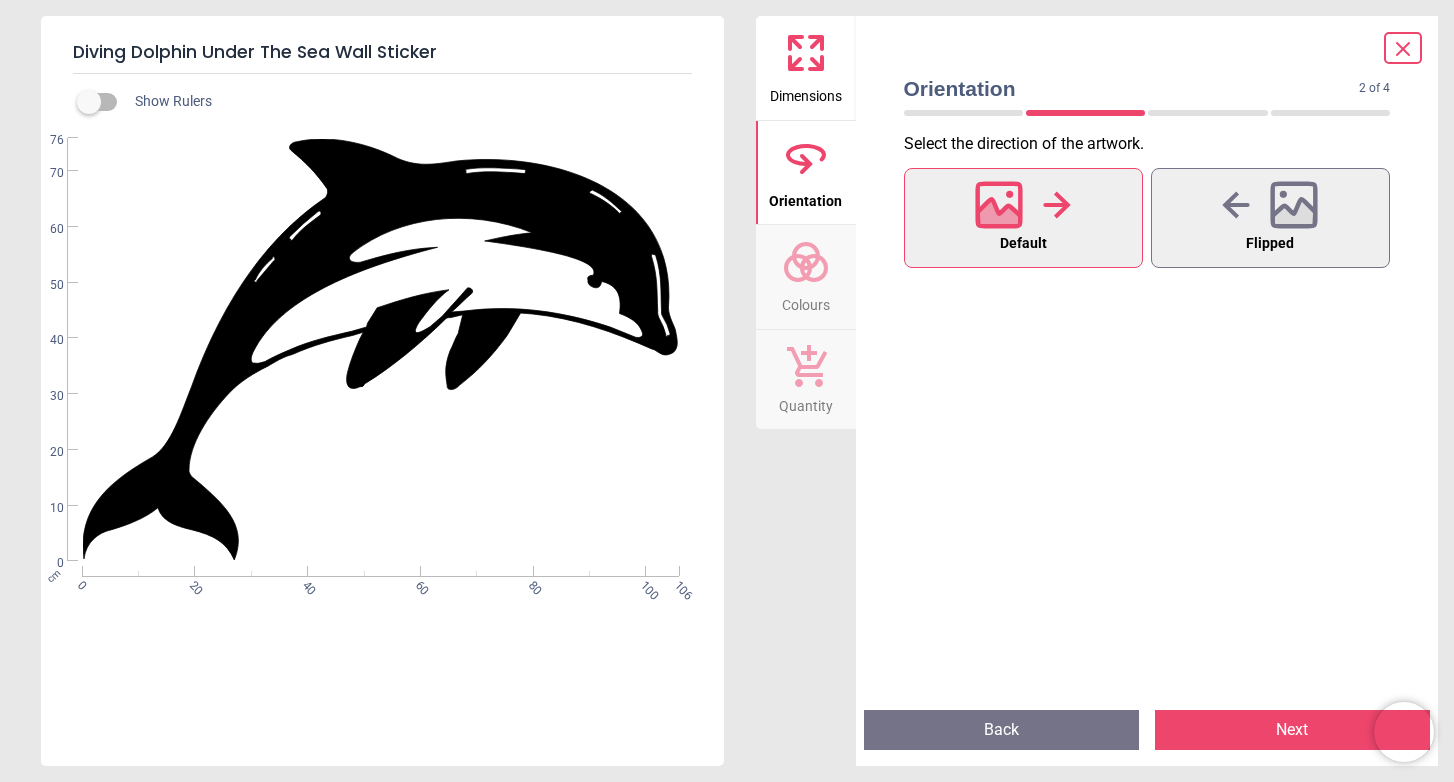click on "Colours" at bounding box center (806, 301) 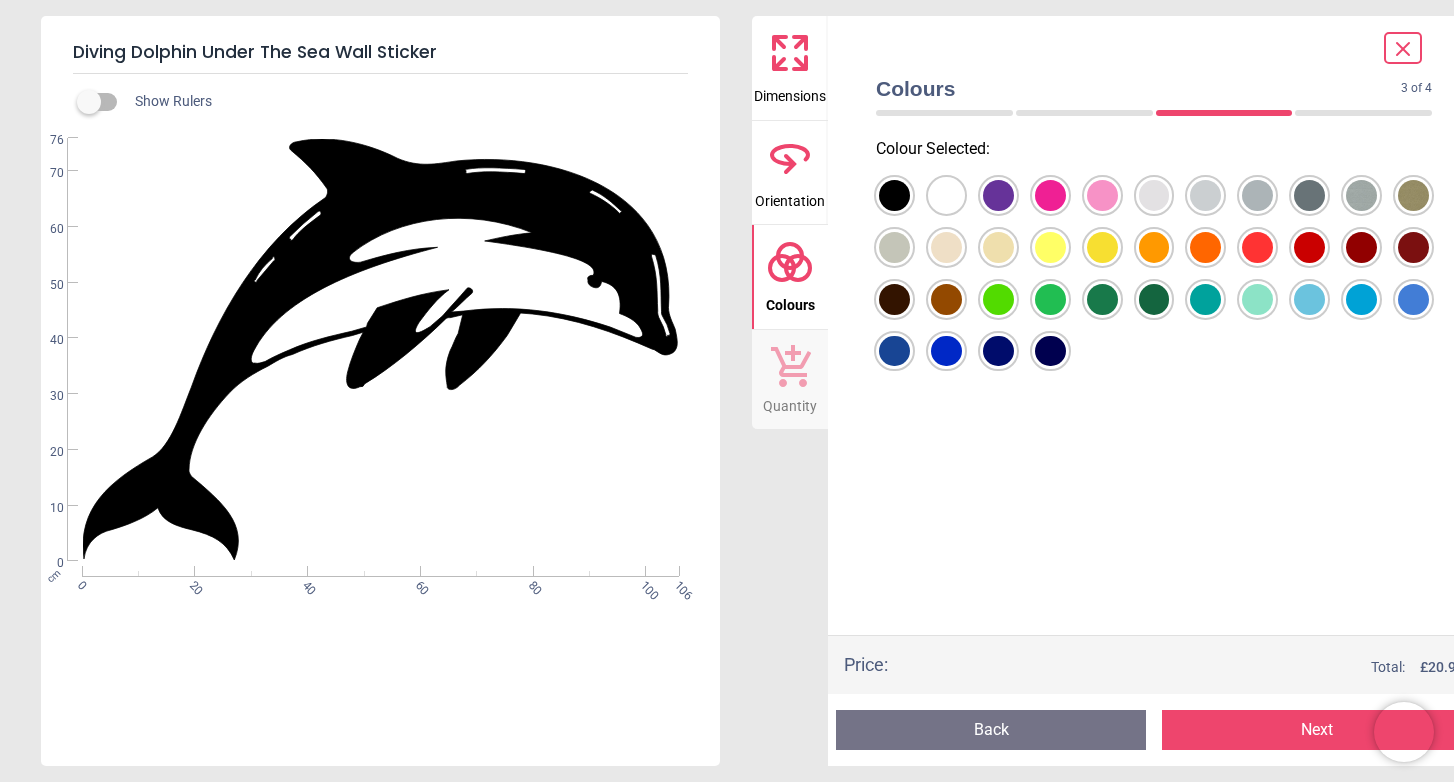 click at bounding box center (894, 195) 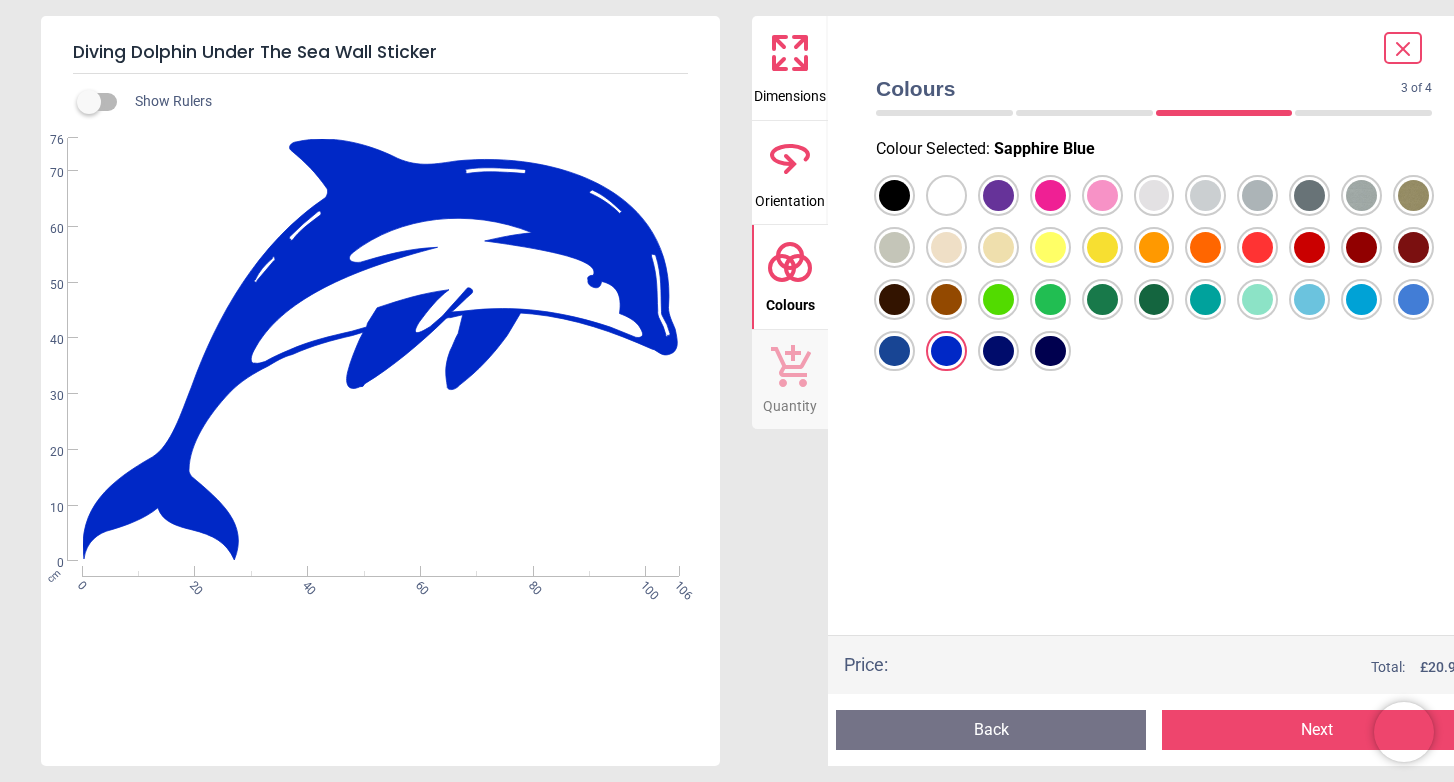 click at bounding box center (894, 195) 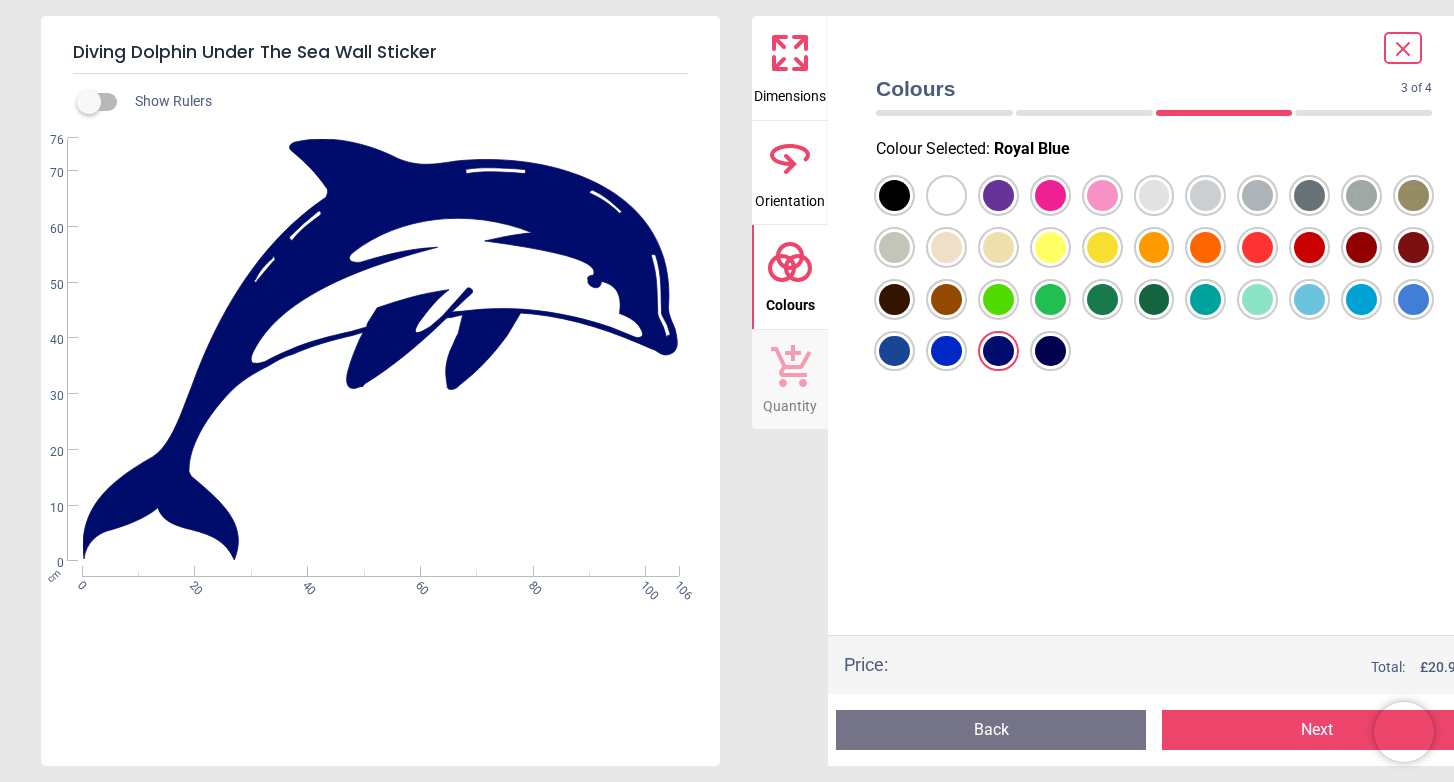 click at bounding box center [894, 195] 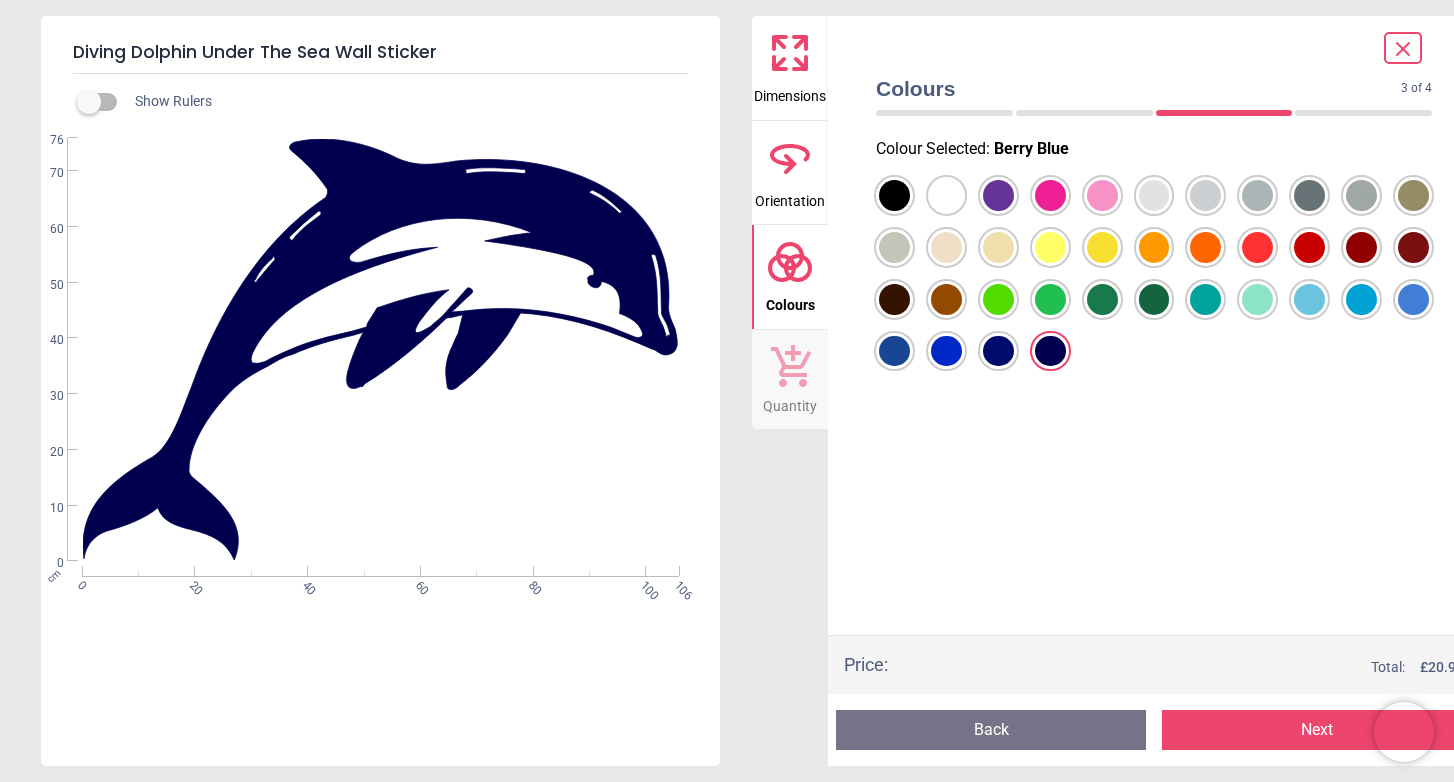click at bounding box center (894, 195) 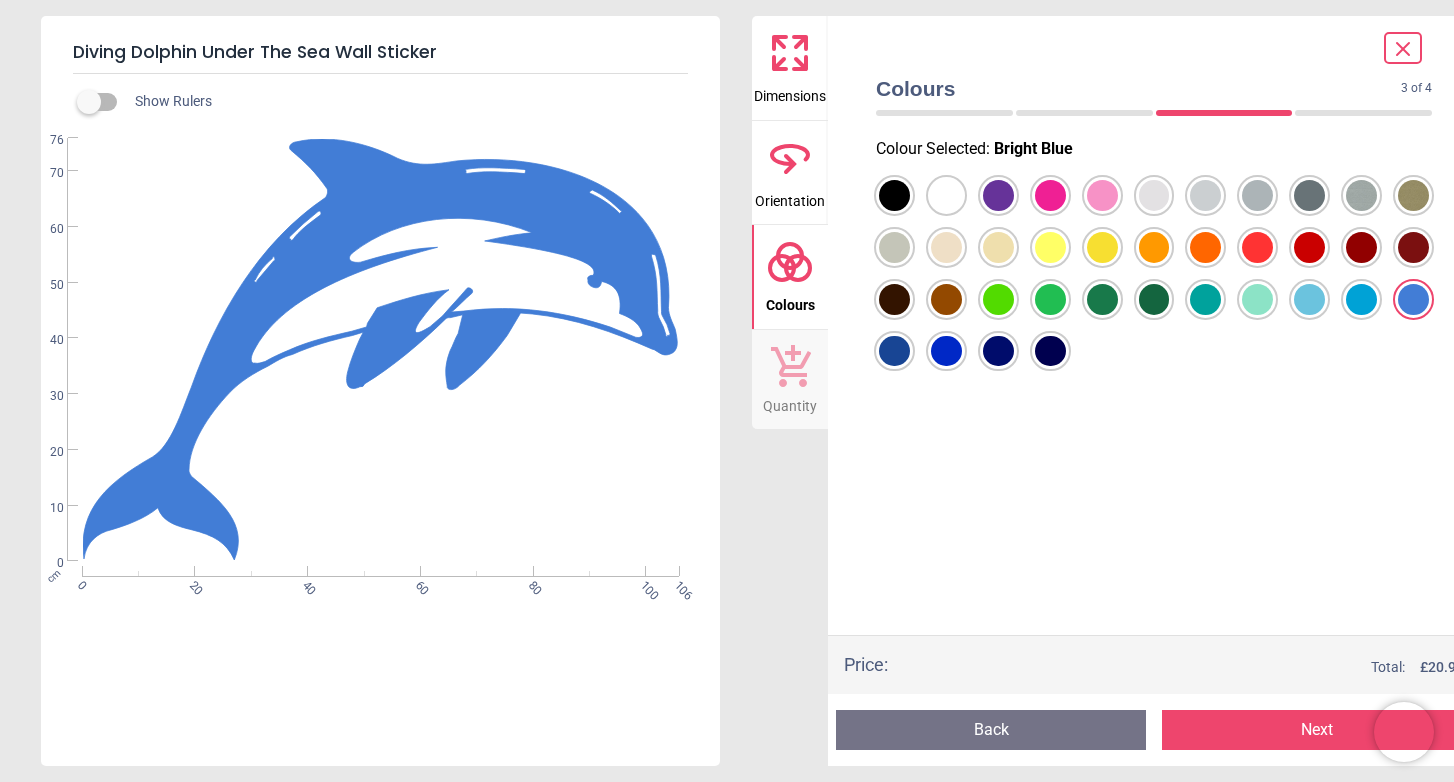 click at bounding box center (894, 195) 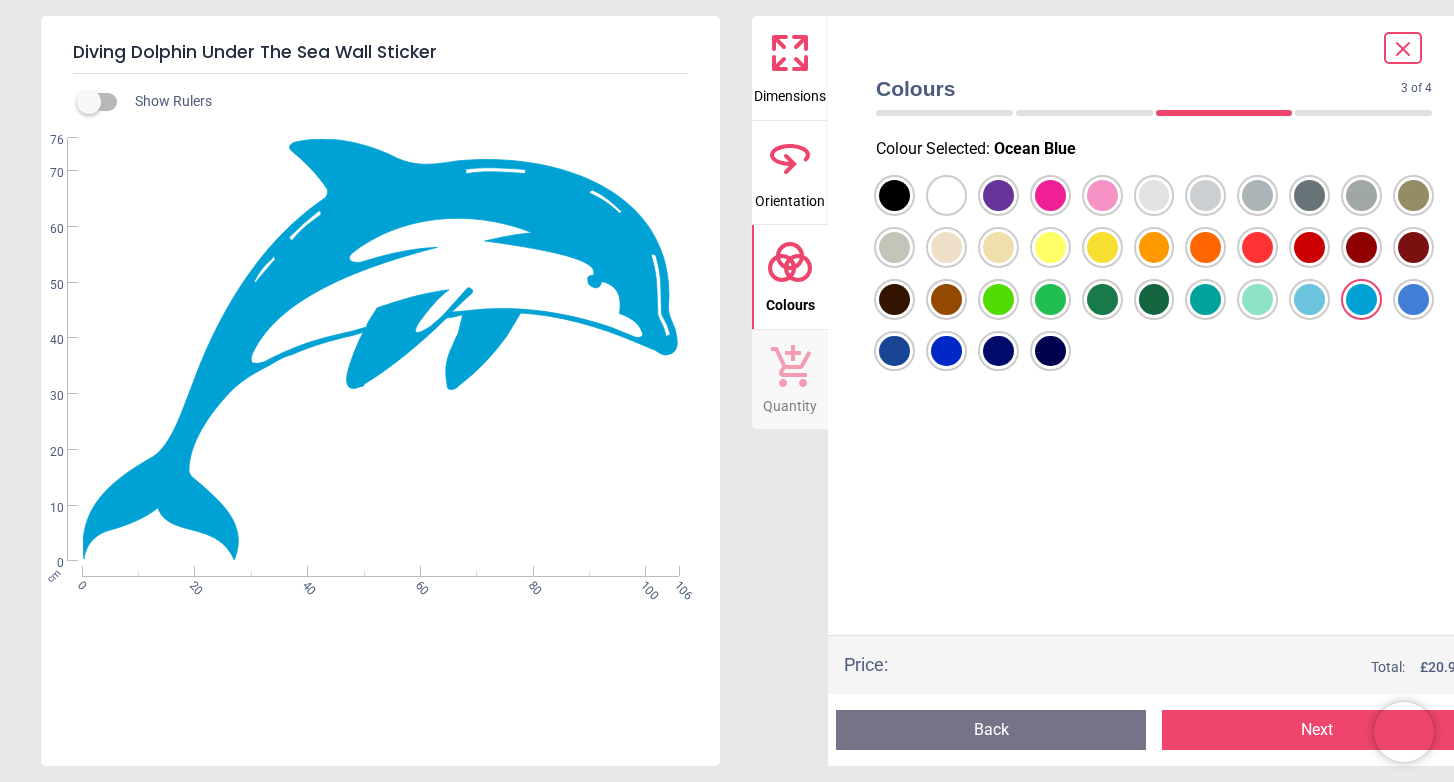 click at bounding box center [894, 195] 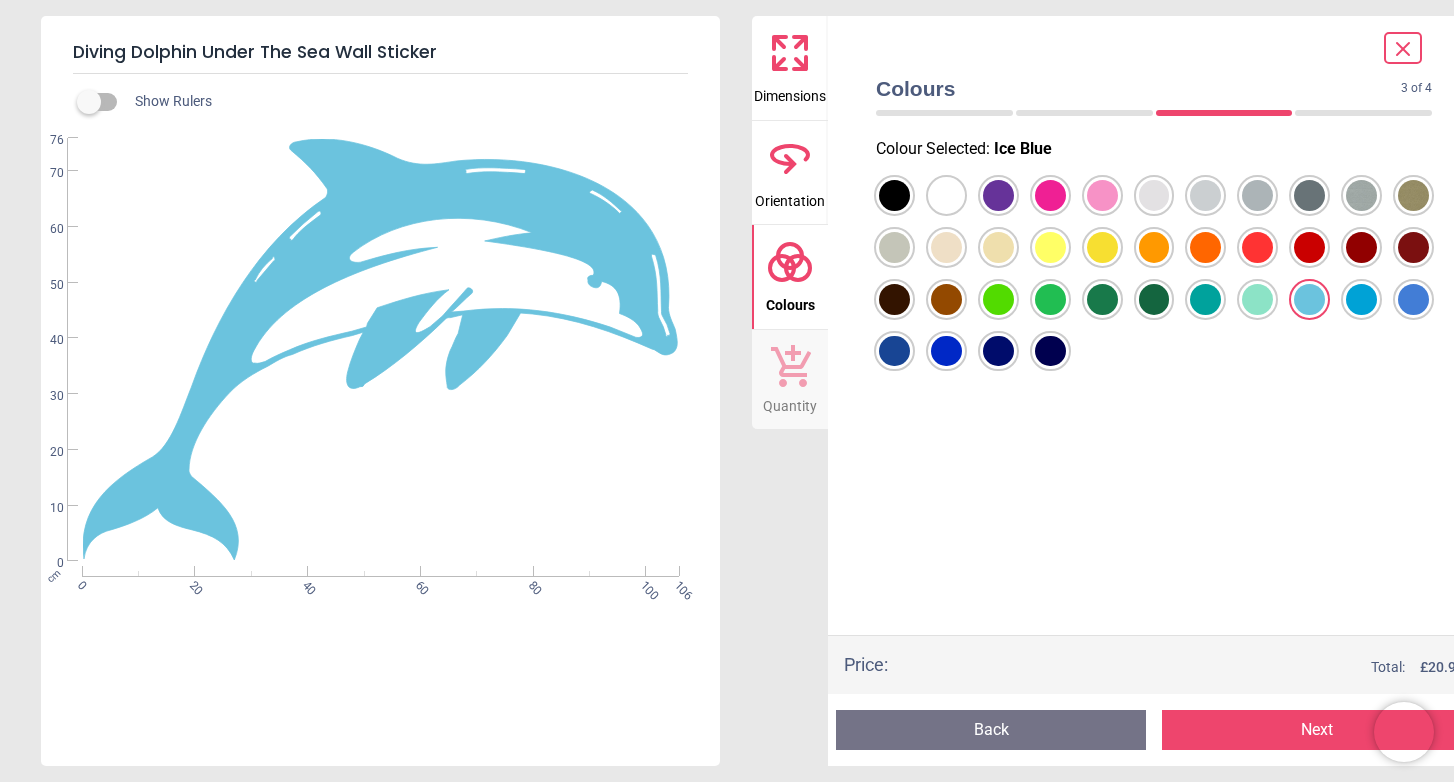 click at bounding box center (894, 195) 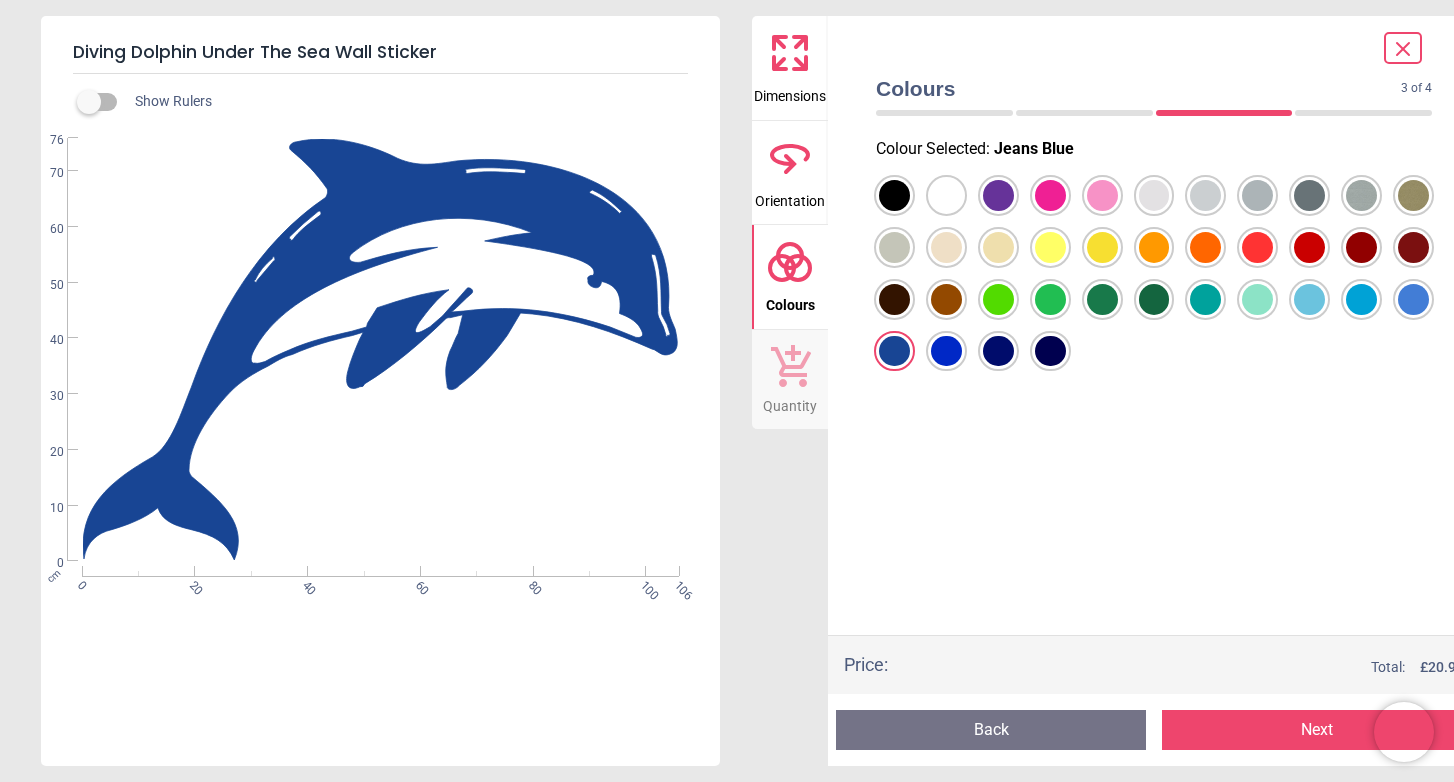 click at bounding box center [894, 195] 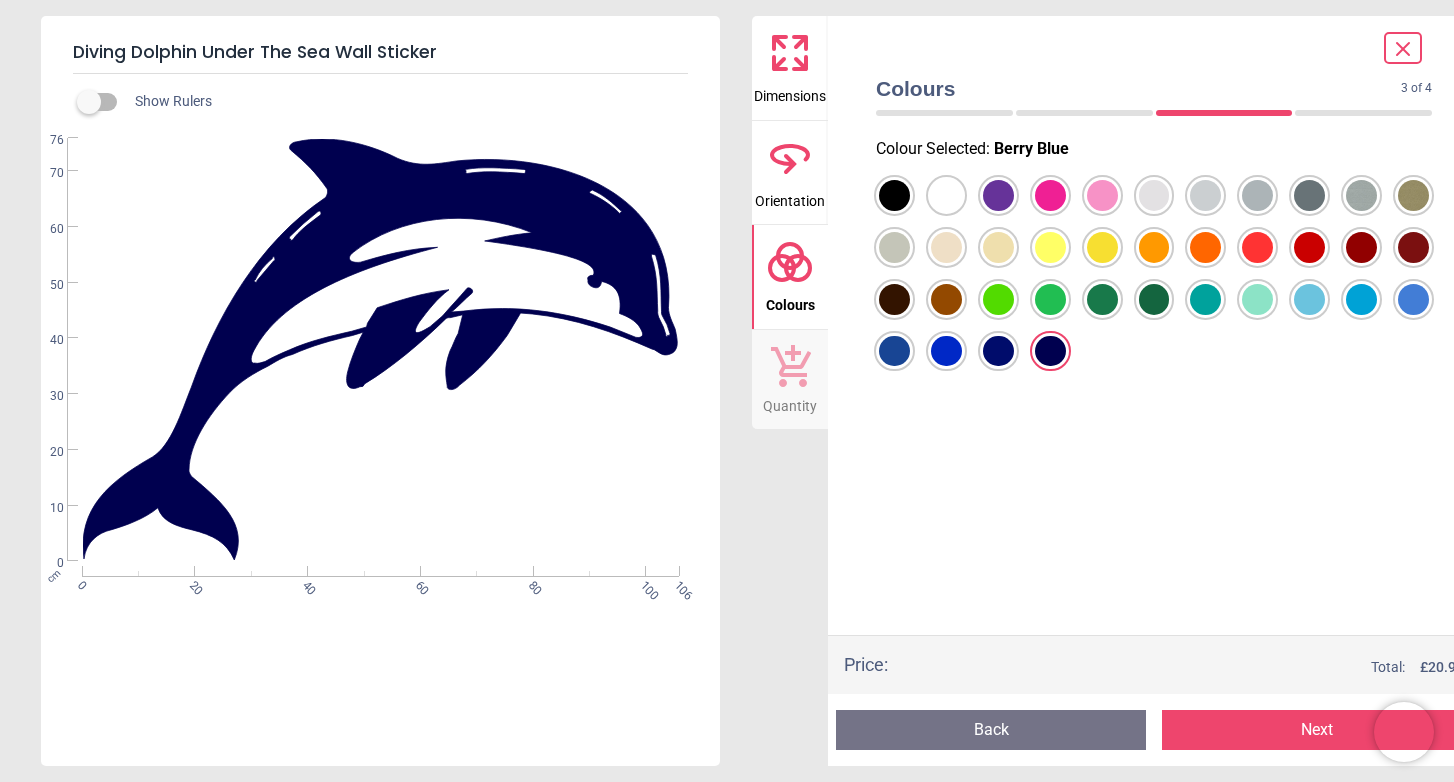 click at bounding box center (894, 195) 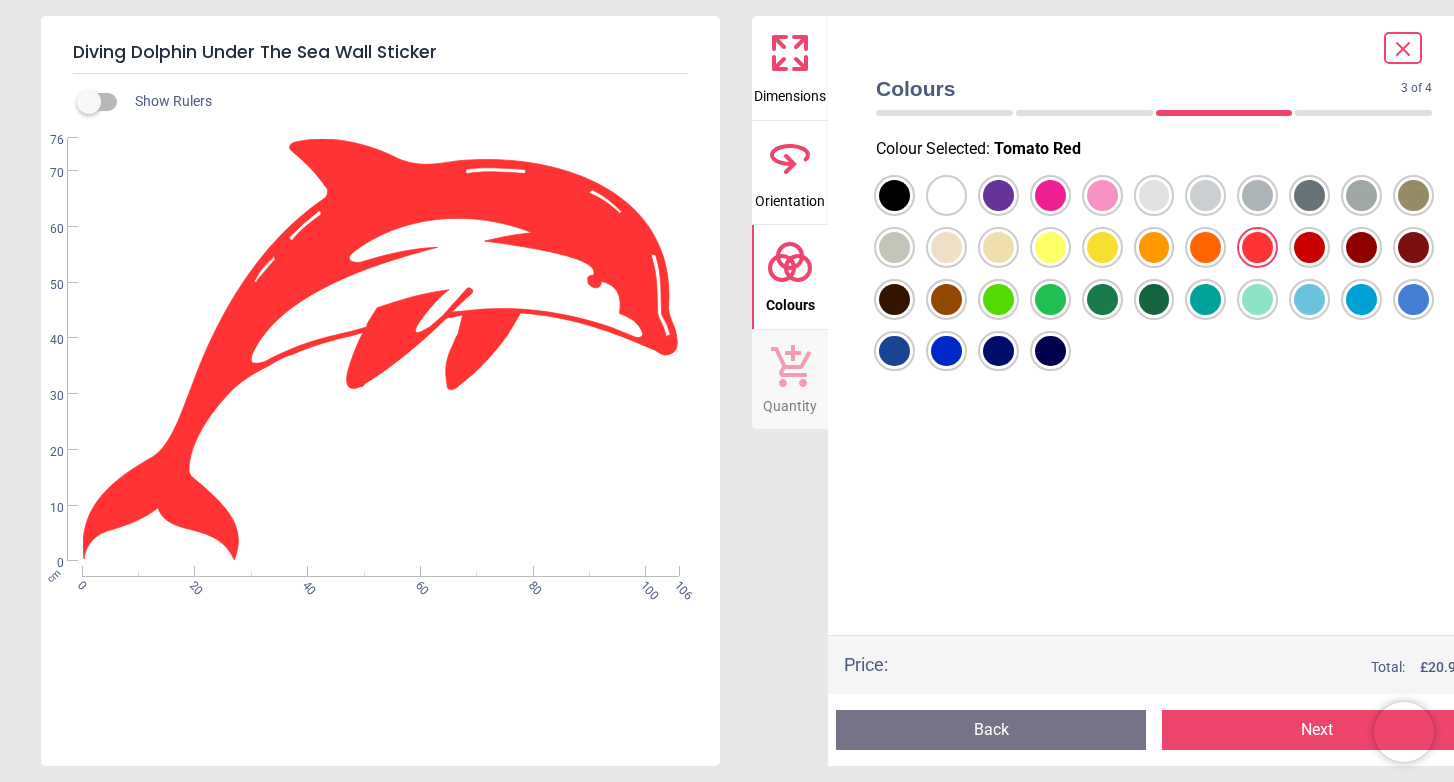 click at bounding box center (894, 195) 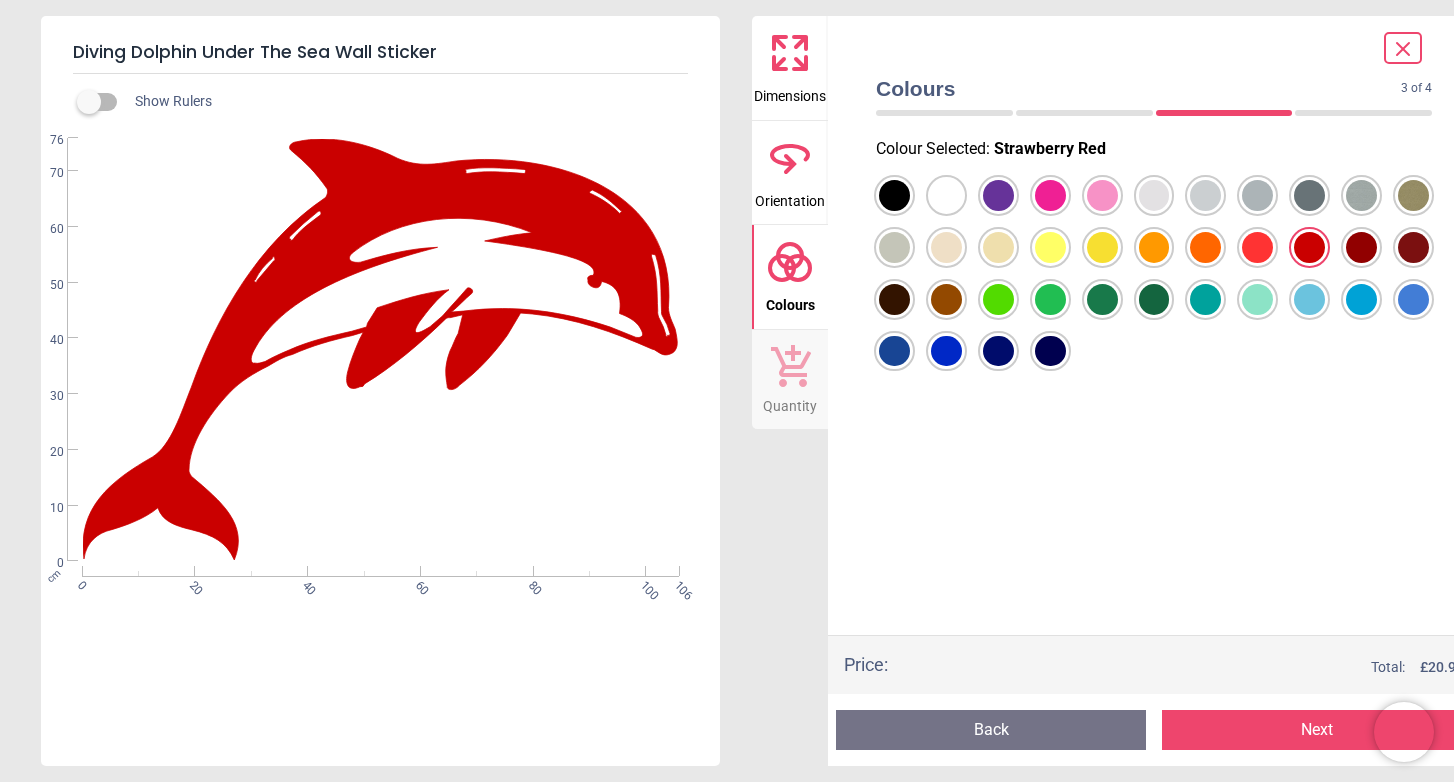 click at bounding box center [894, 195] 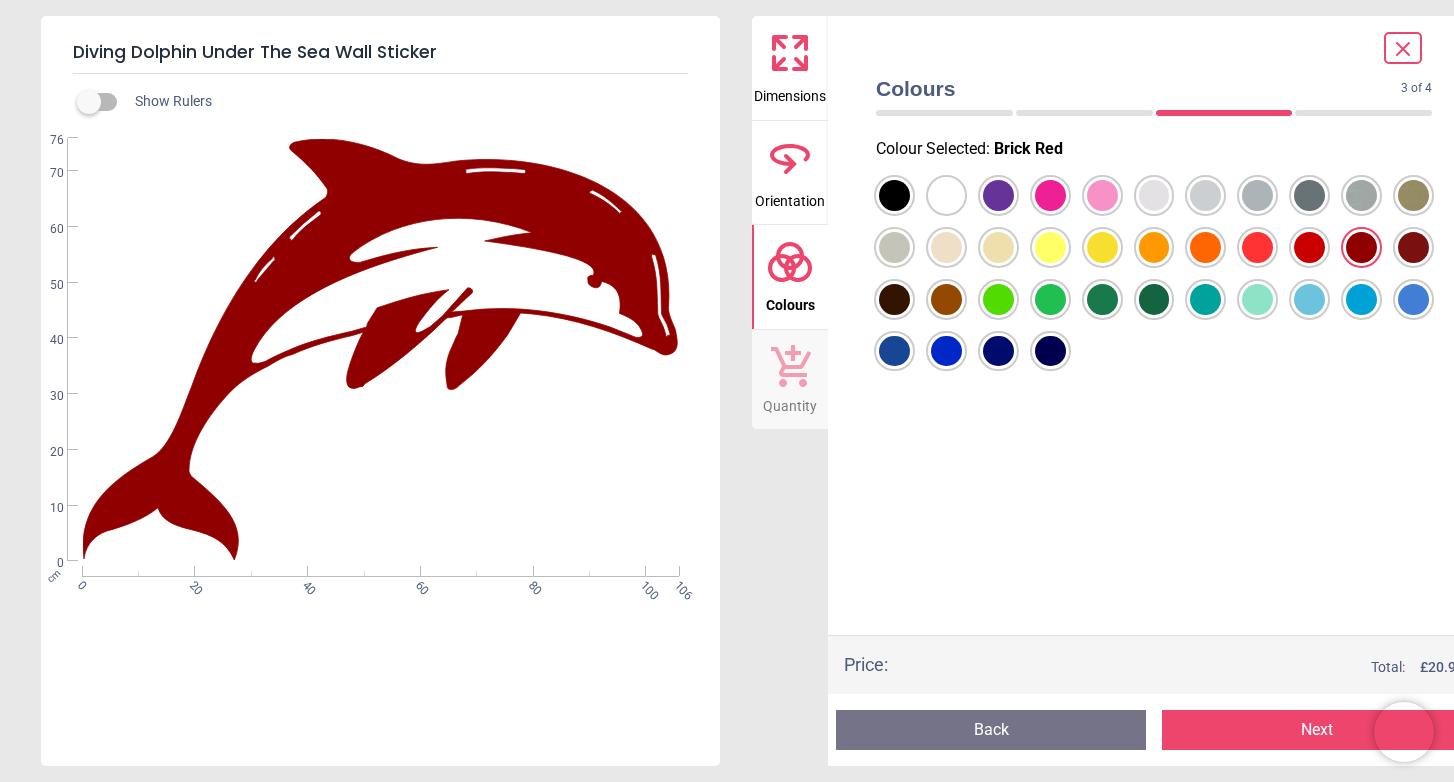 click at bounding box center [894, 195] 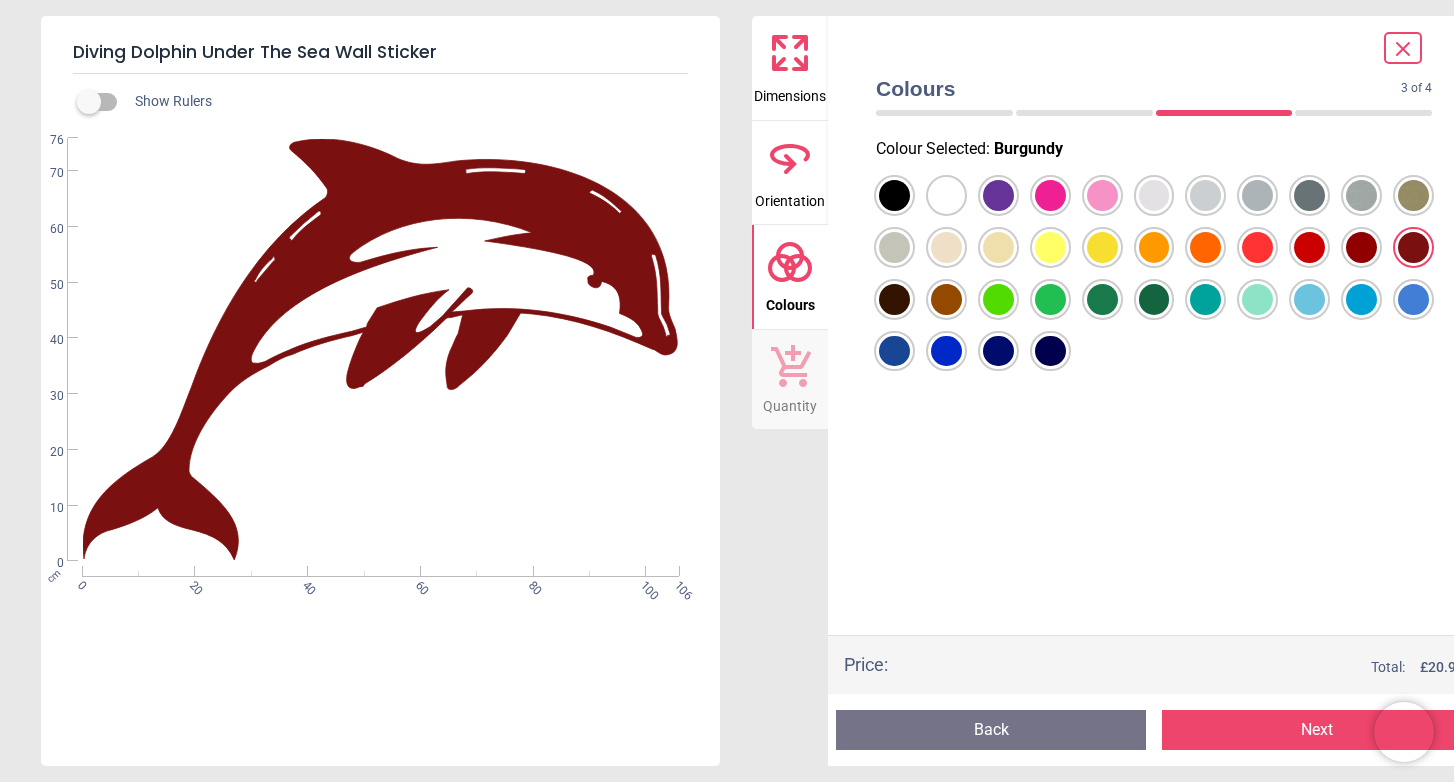 click at bounding box center [894, 195] 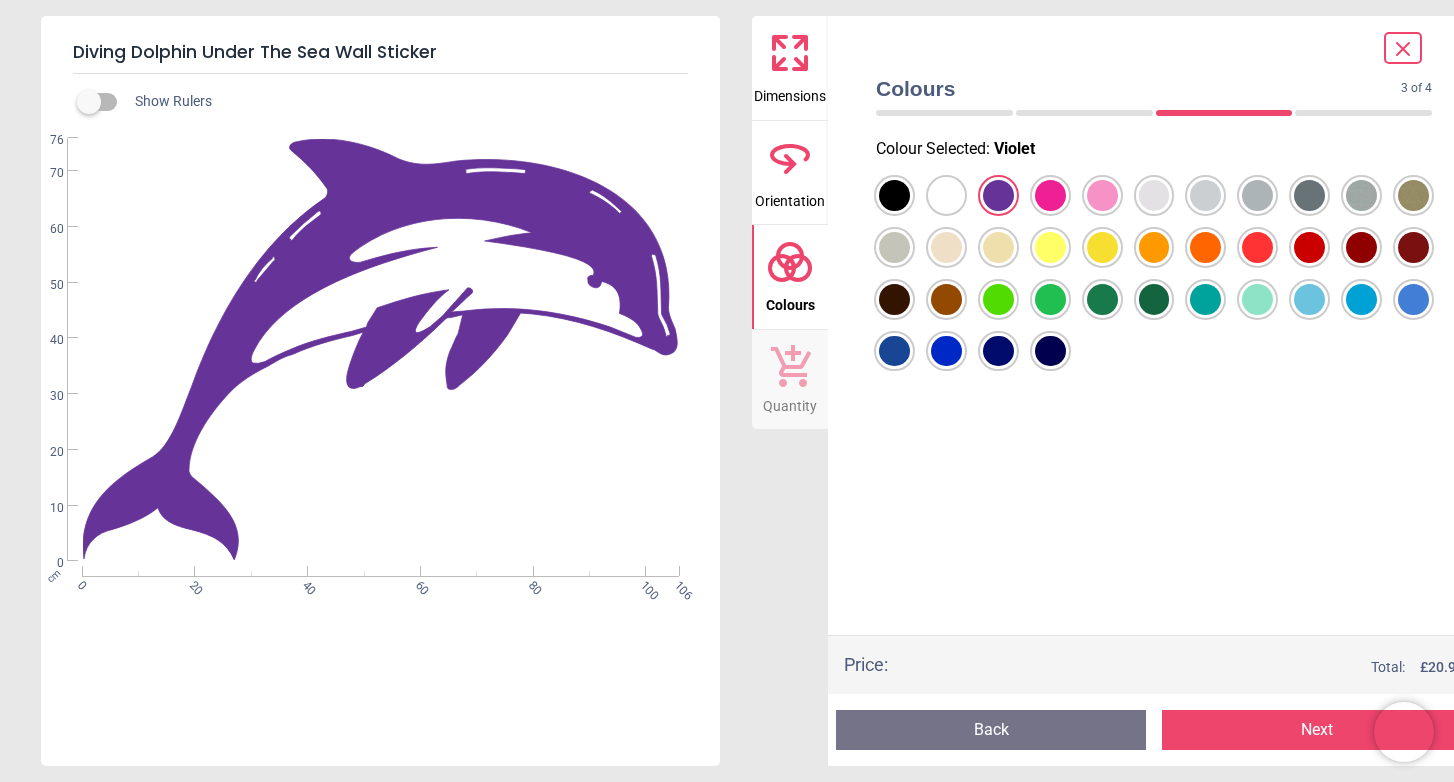 click at bounding box center (894, 195) 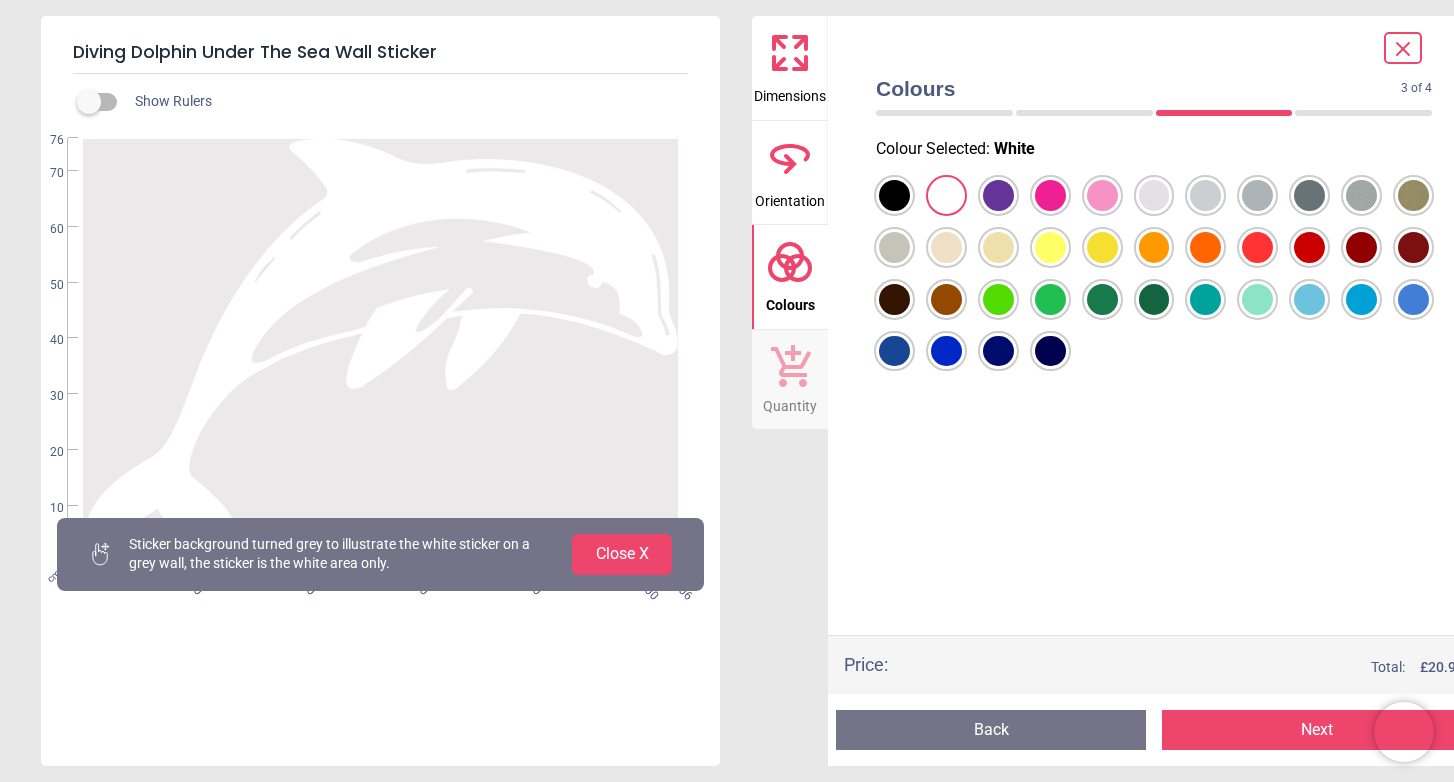 click at bounding box center (894, 195) 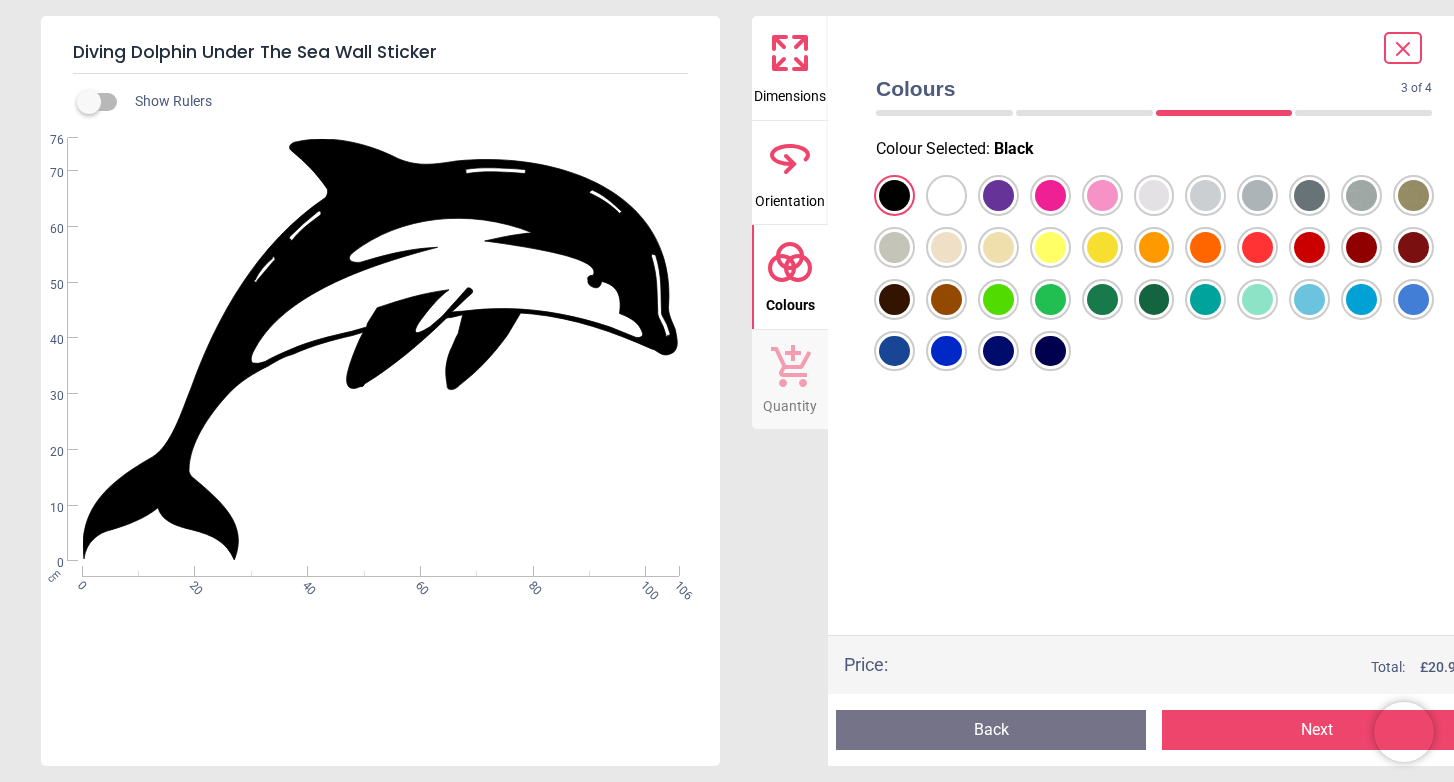 click at bounding box center [894, 195] 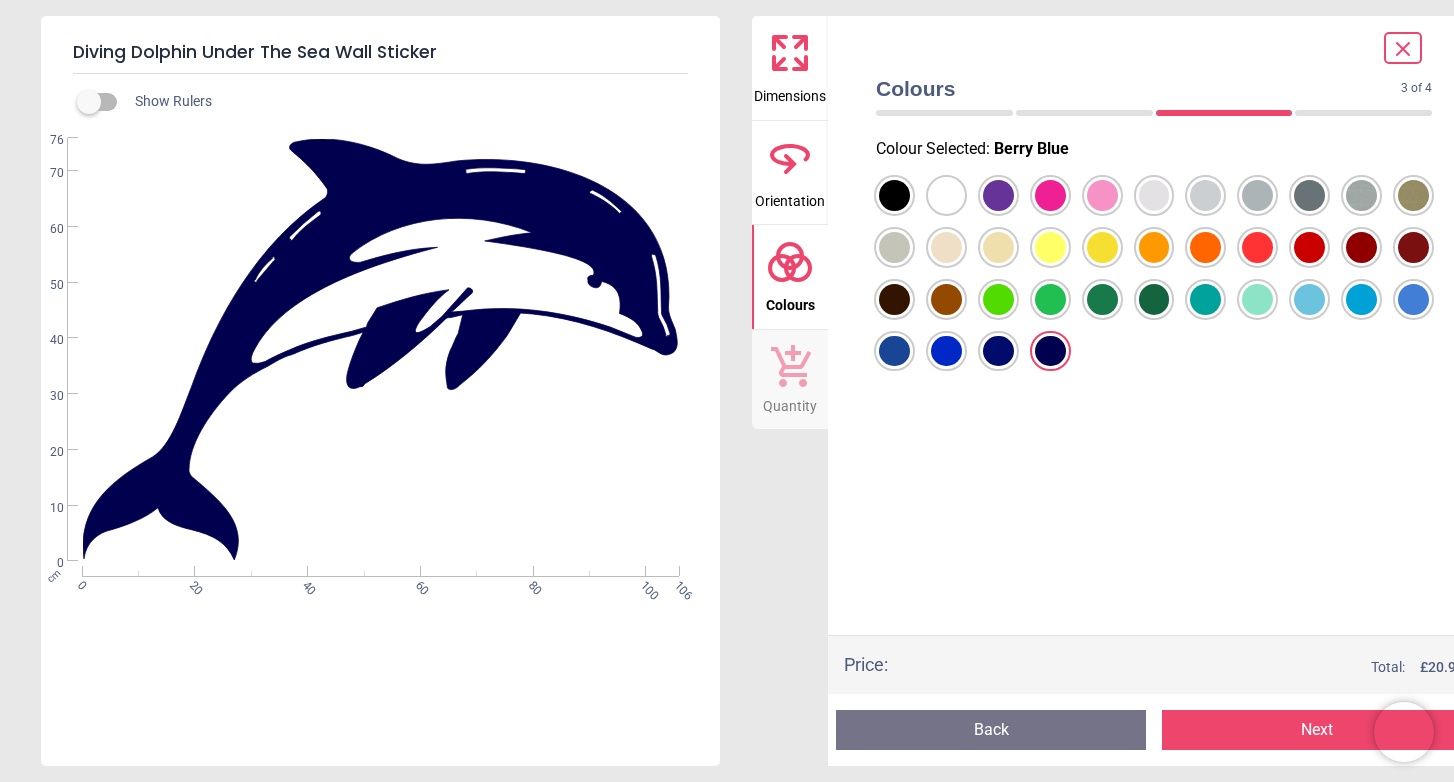 click at bounding box center (894, 195) 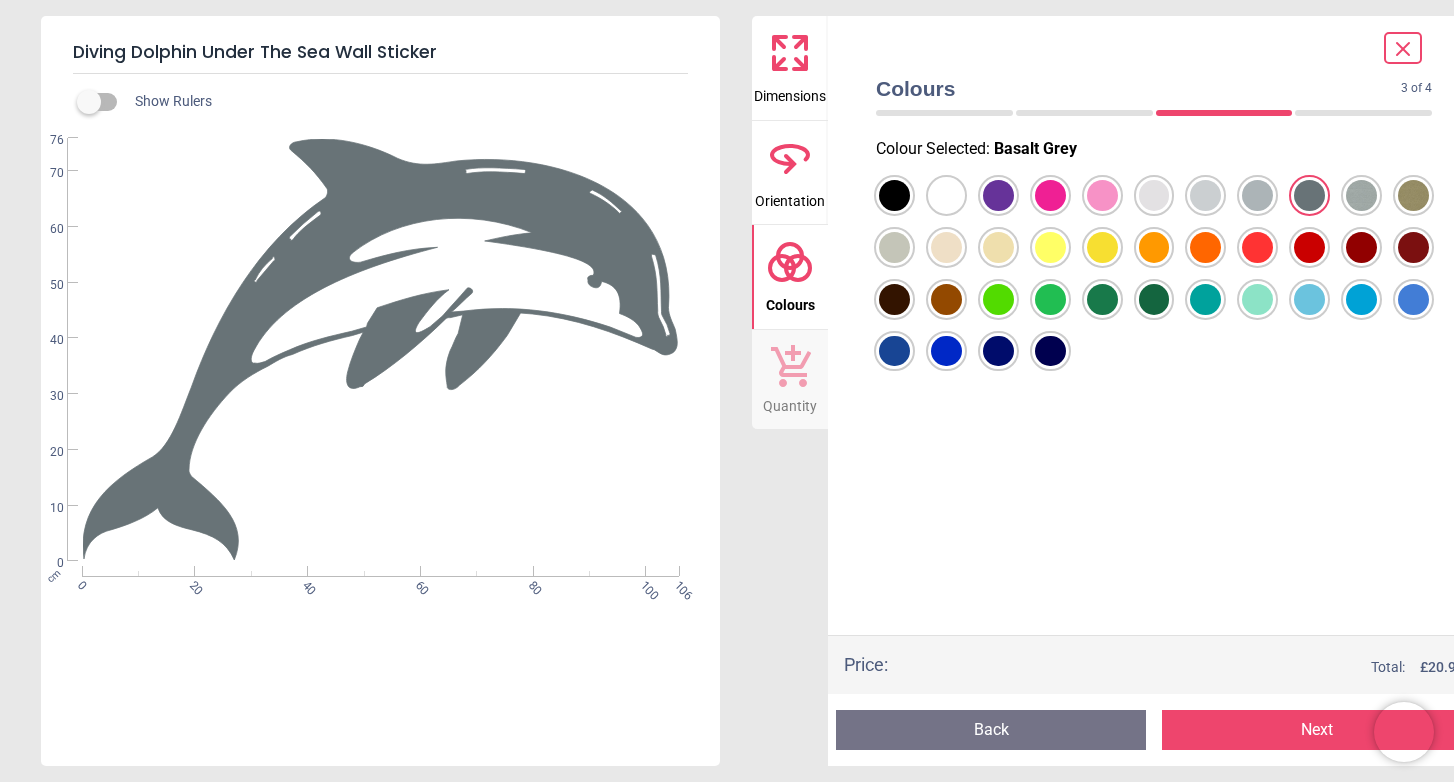 click at bounding box center [894, 195] 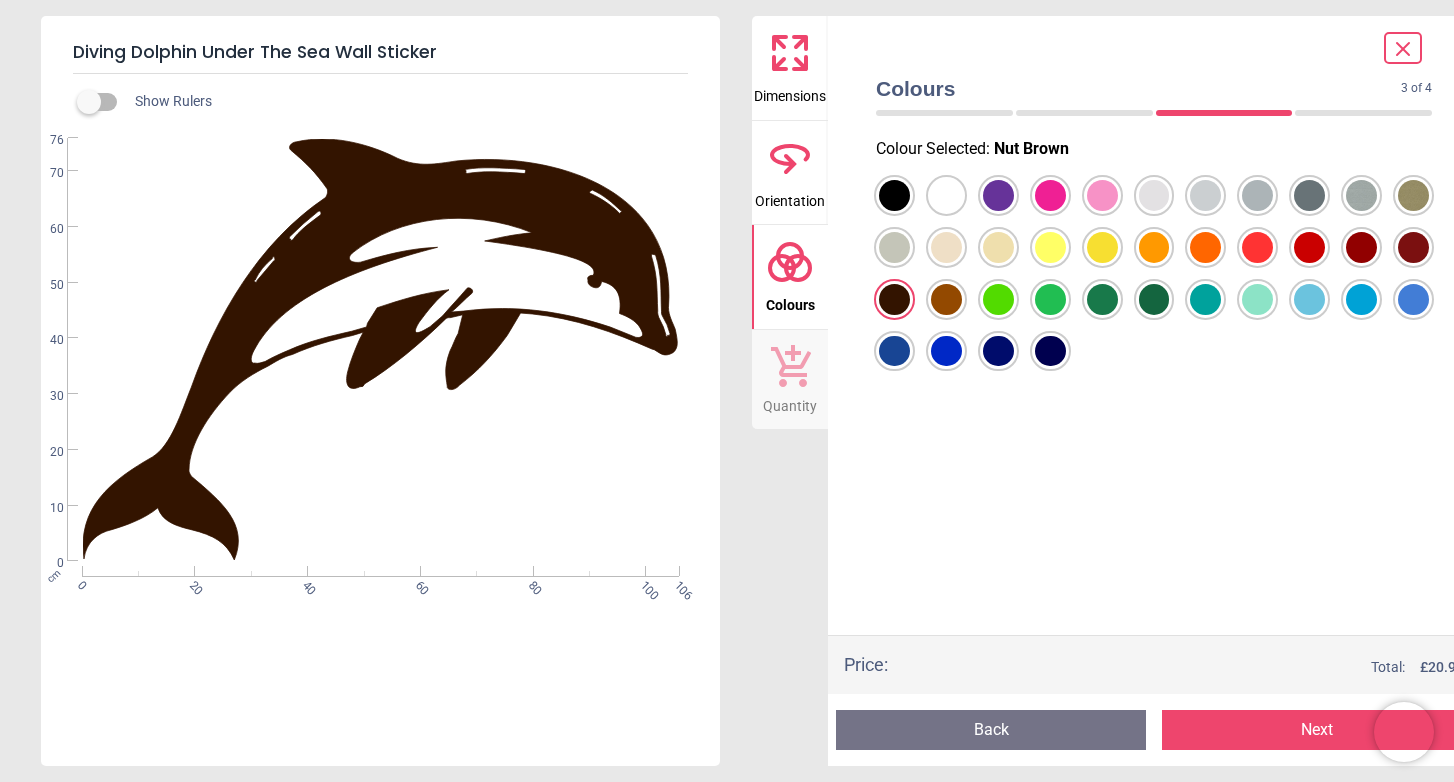 click at bounding box center [894, 195] 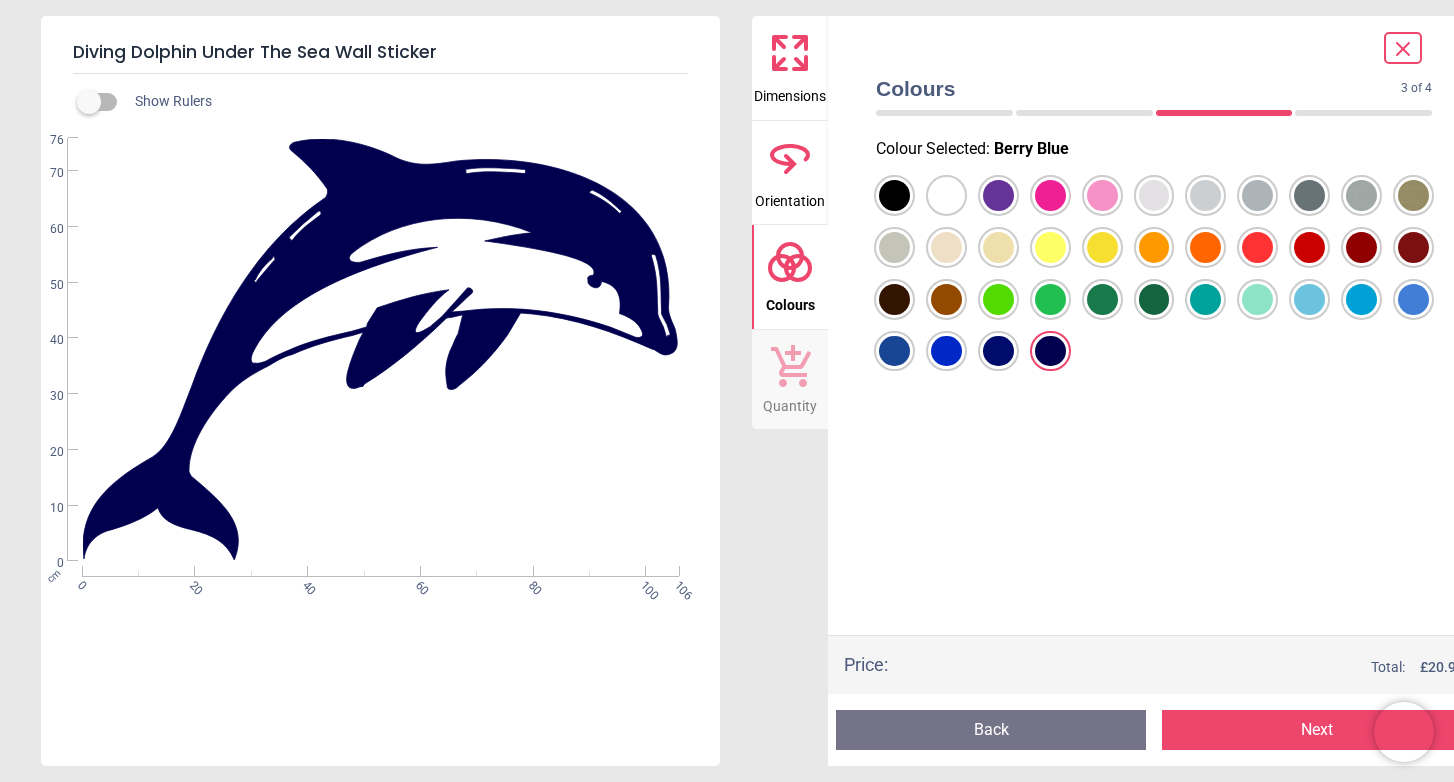 click at bounding box center [894, 195] 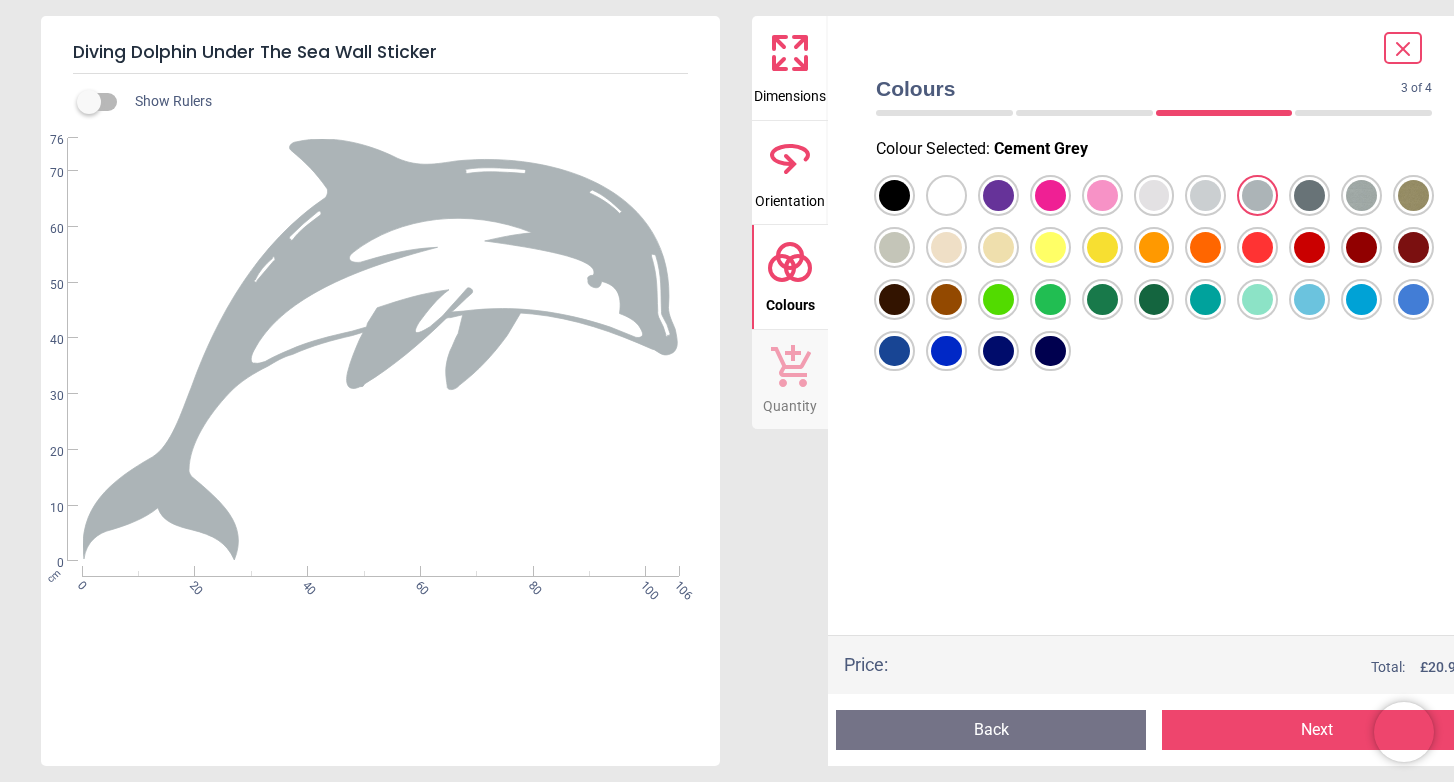 click at bounding box center (894, 195) 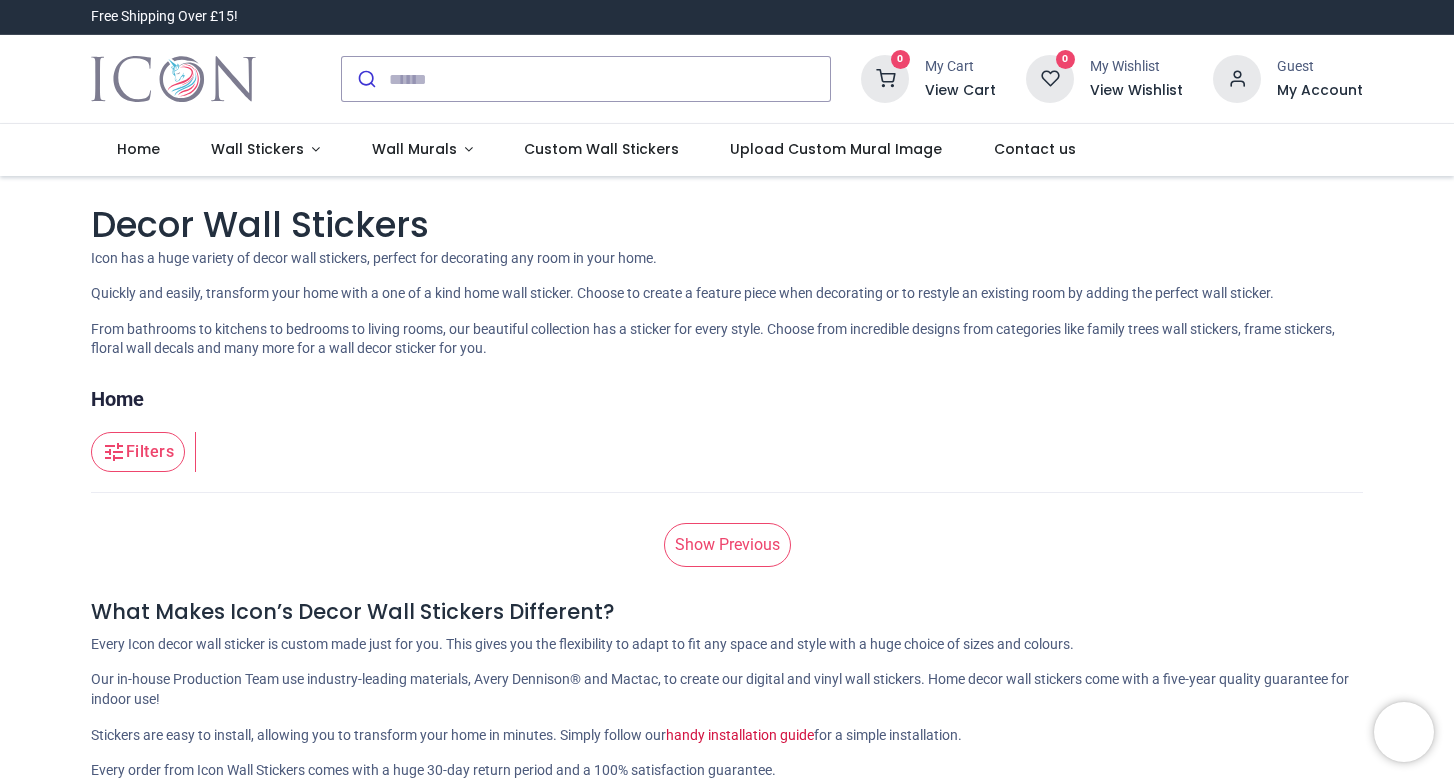 scroll, scrollTop: 0, scrollLeft: 0, axis: both 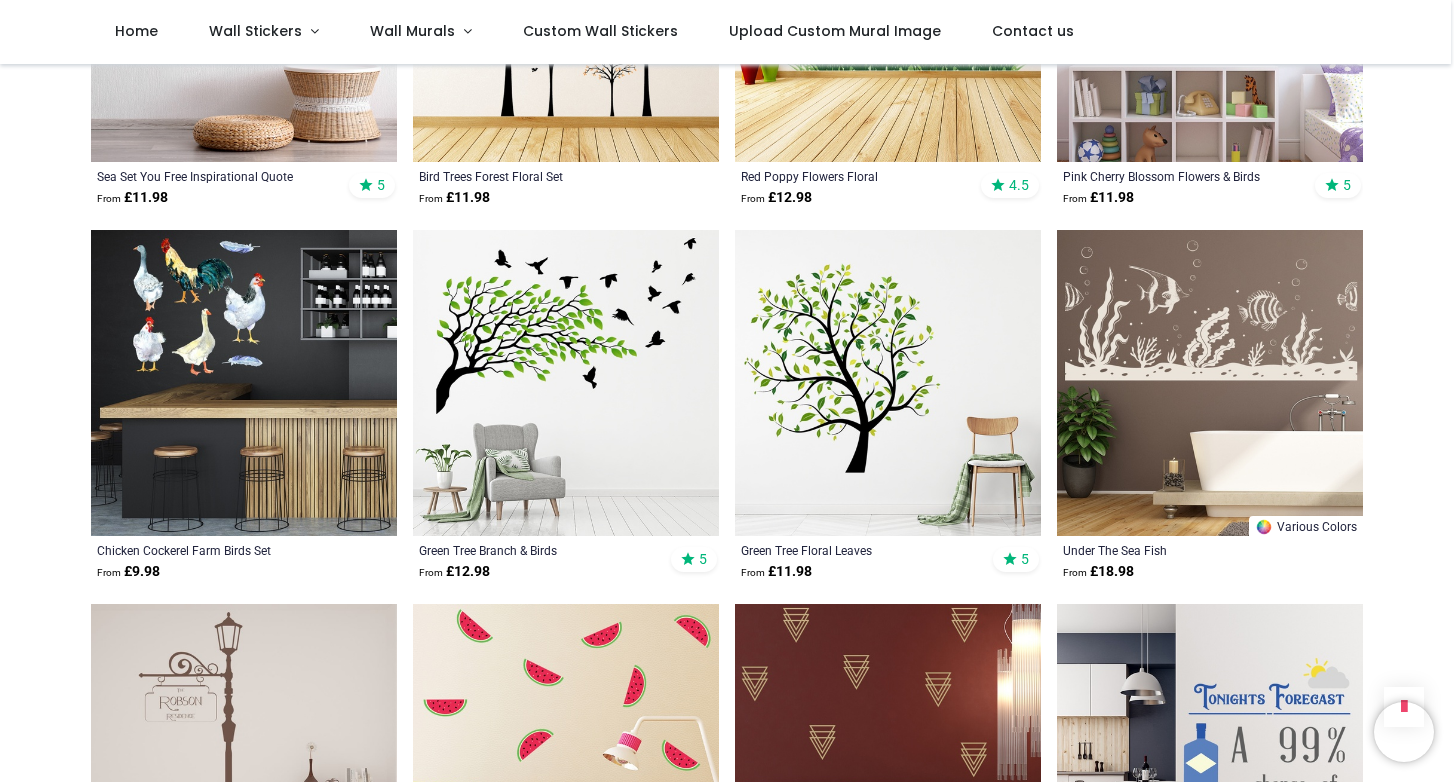 click at bounding box center (1210, 383) 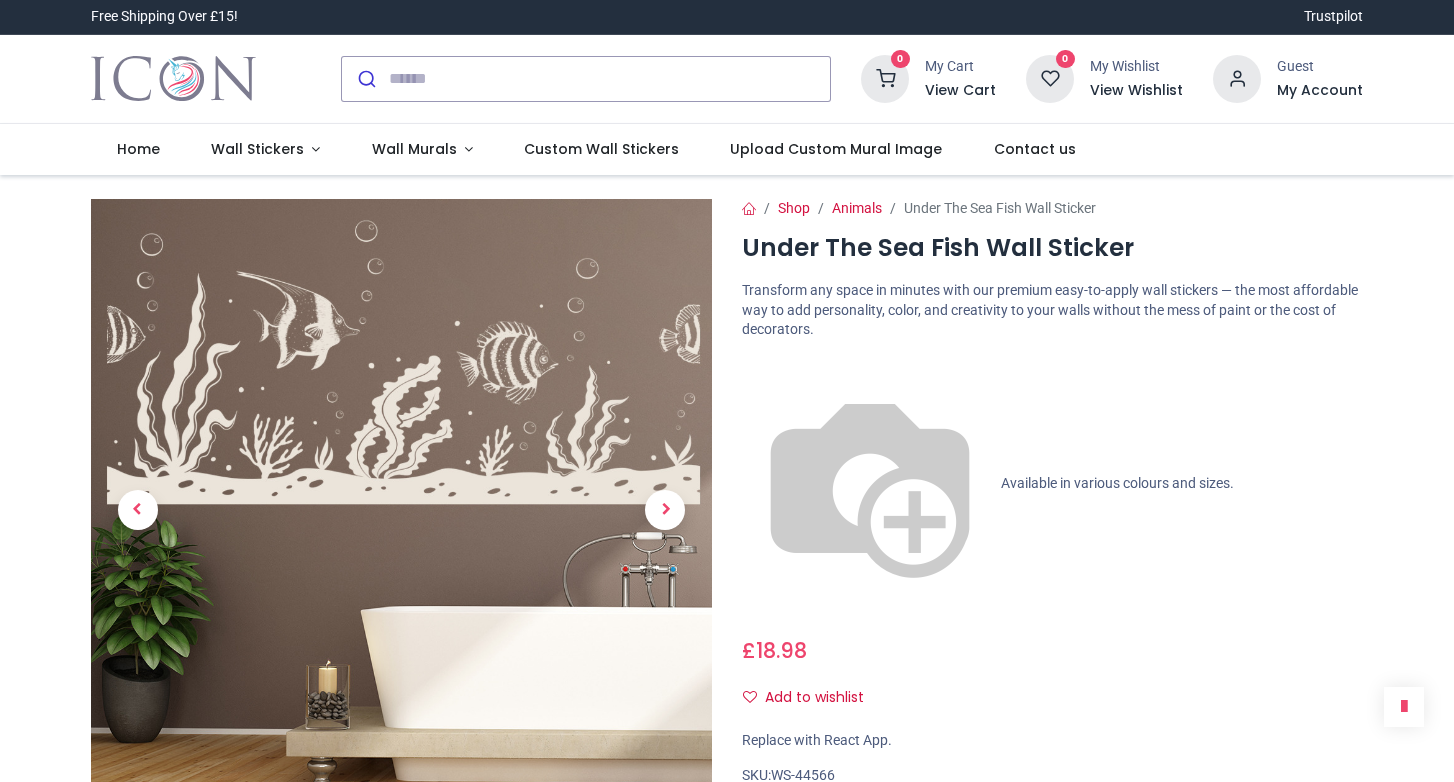 scroll, scrollTop: 0, scrollLeft: 0, axis: both 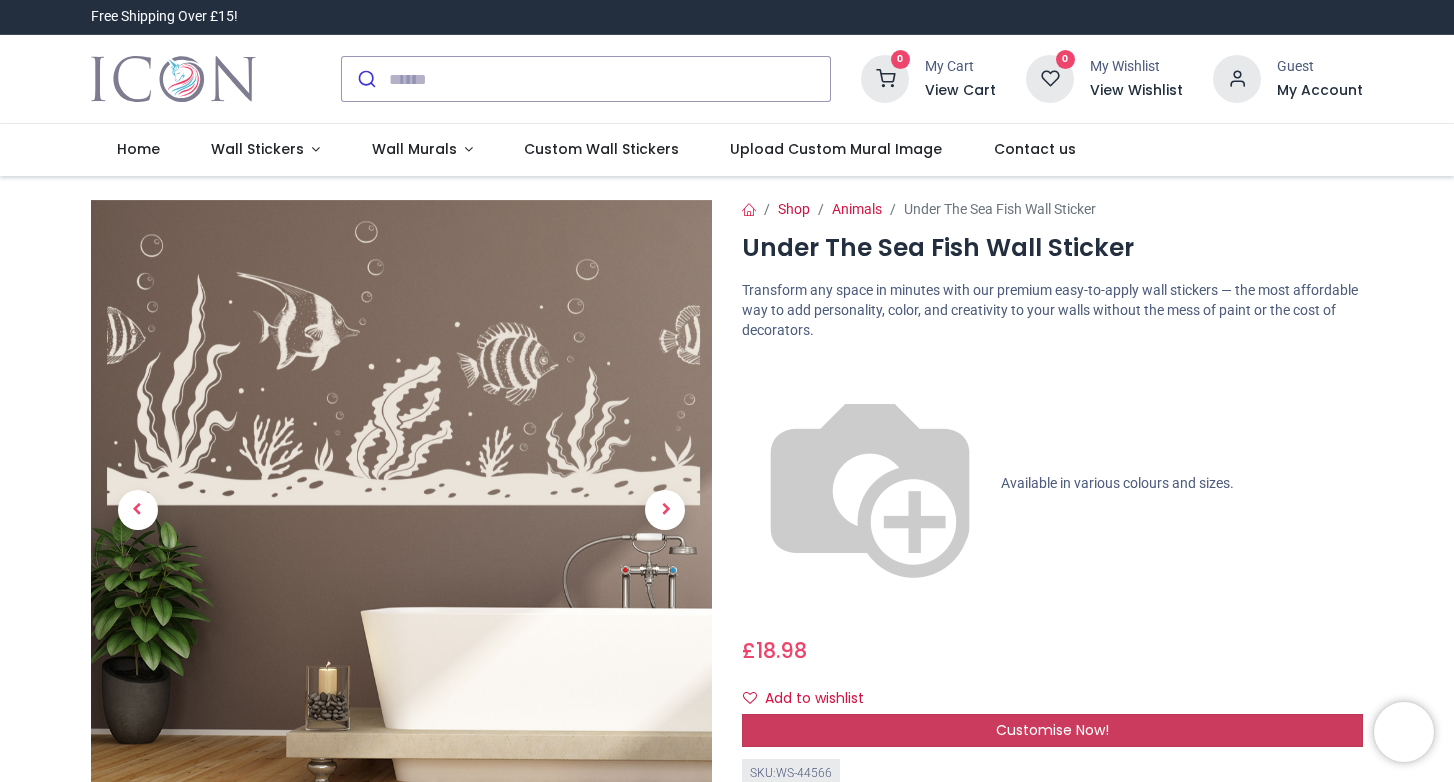 click on "Customise Now!" at bounding box center (1052, 730) 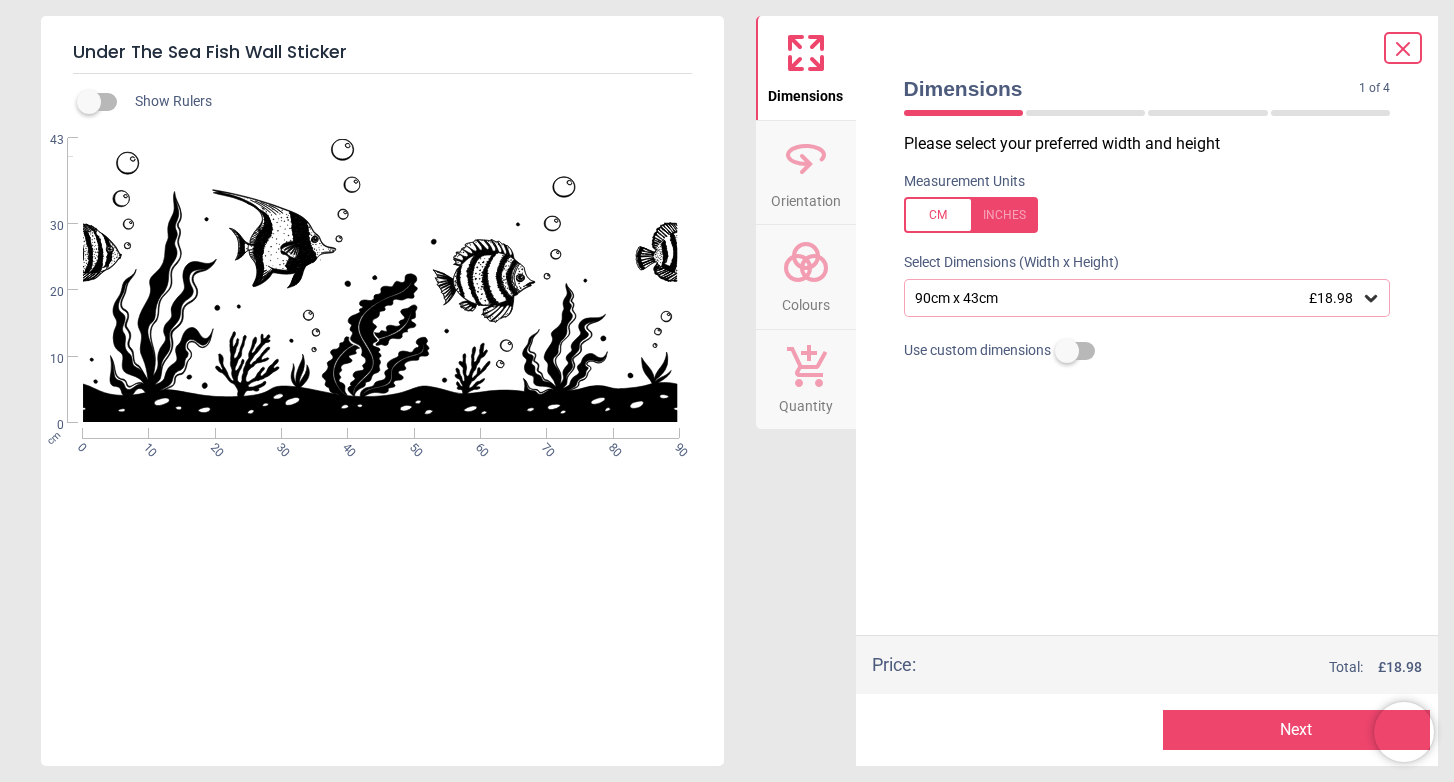 click 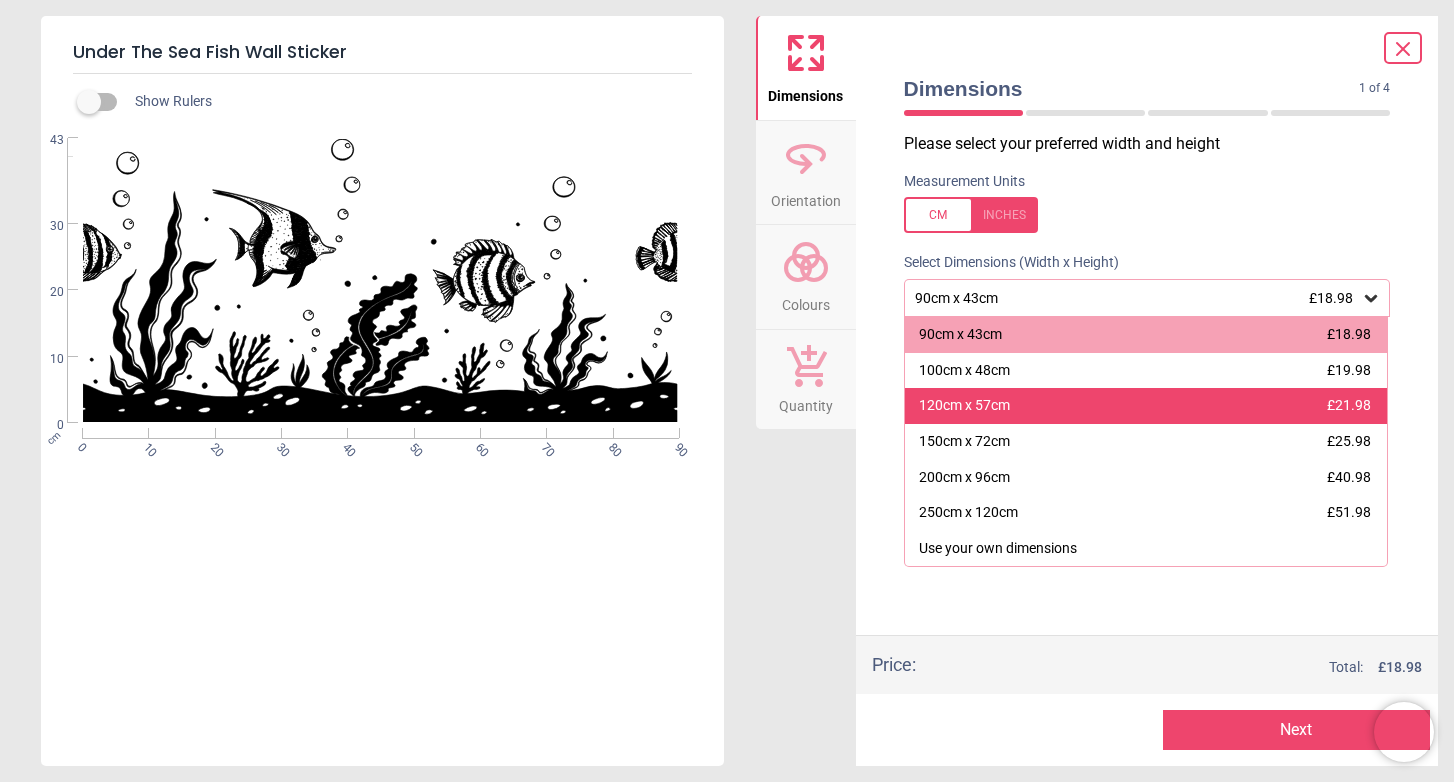 click on "£21.98" at bounding box center (1349, 405) 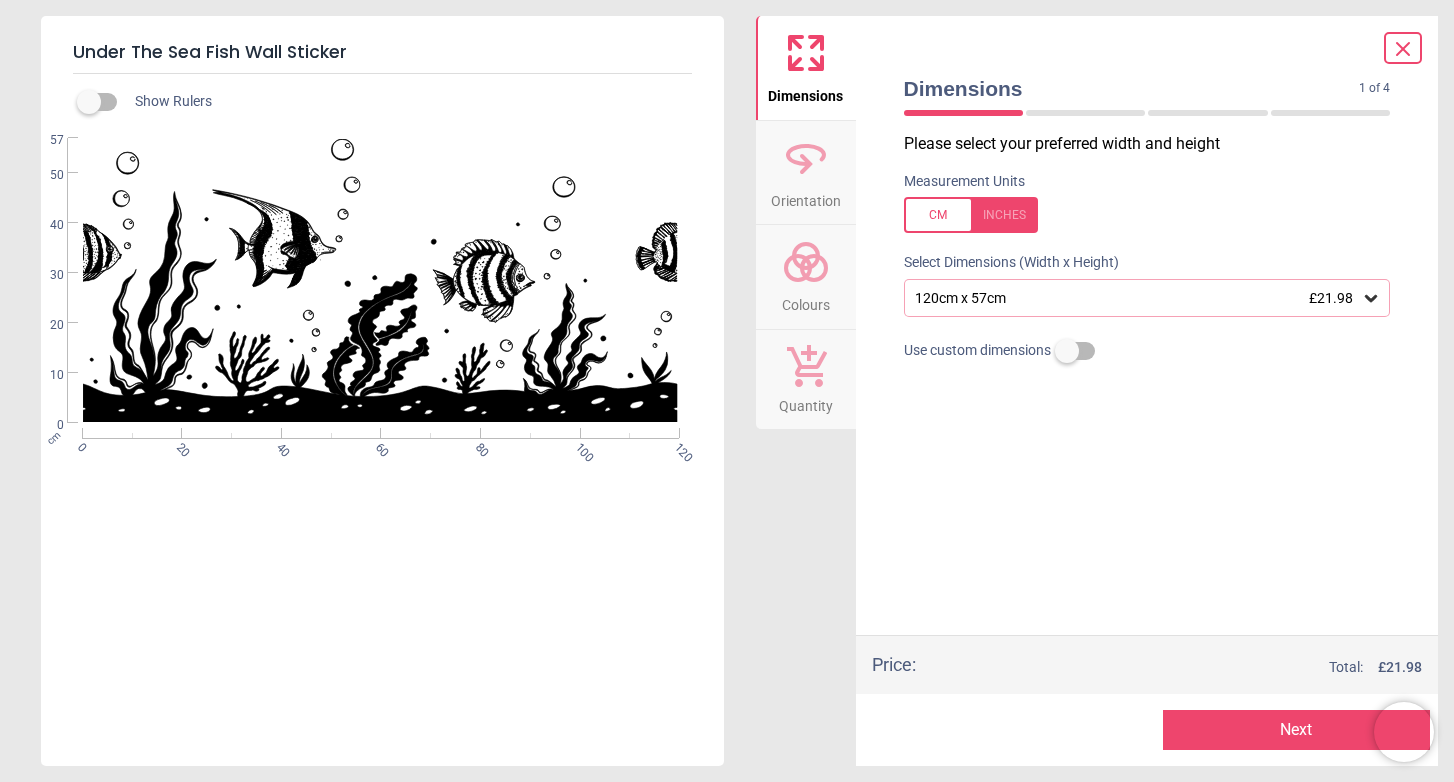 click 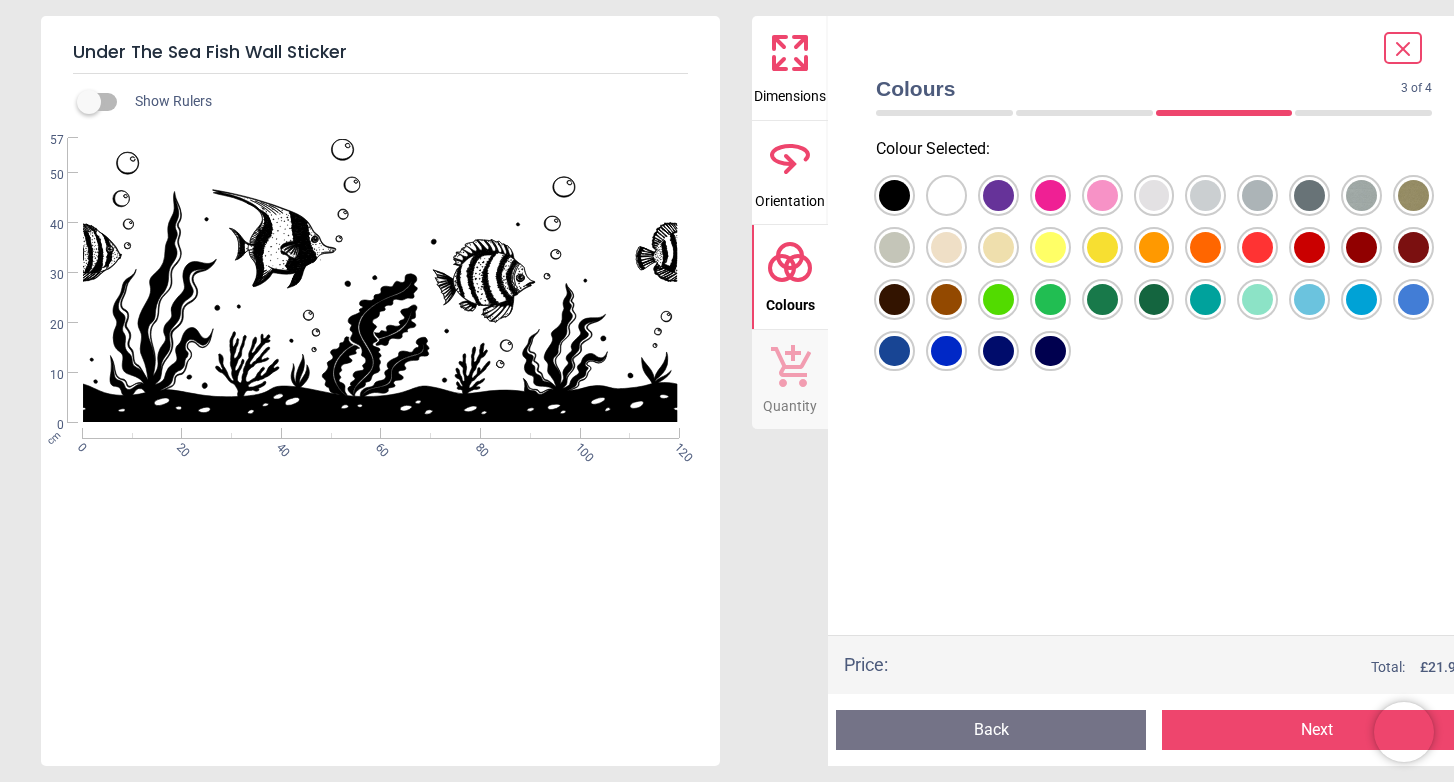 click at bounding box center (894, 195) 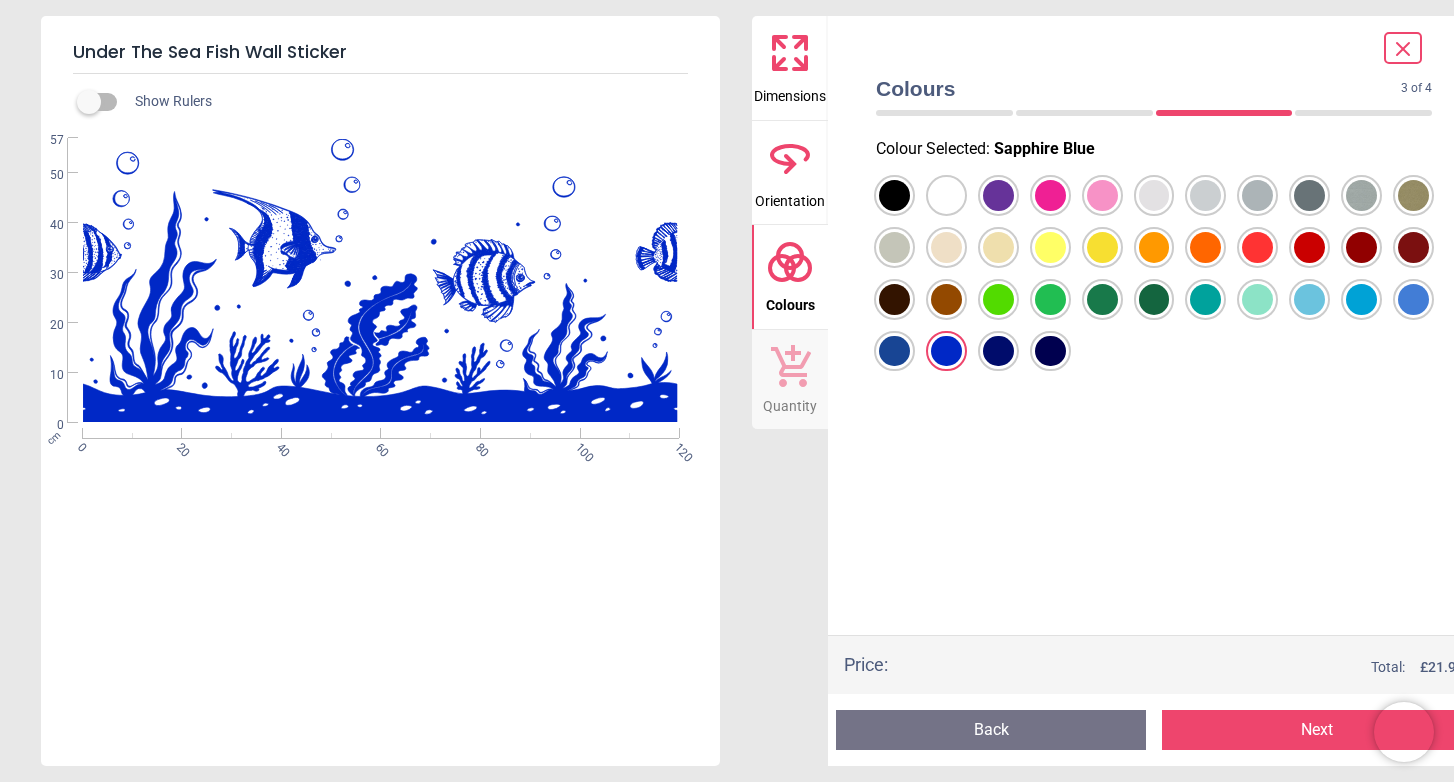 click at bounding box center (894, 195) 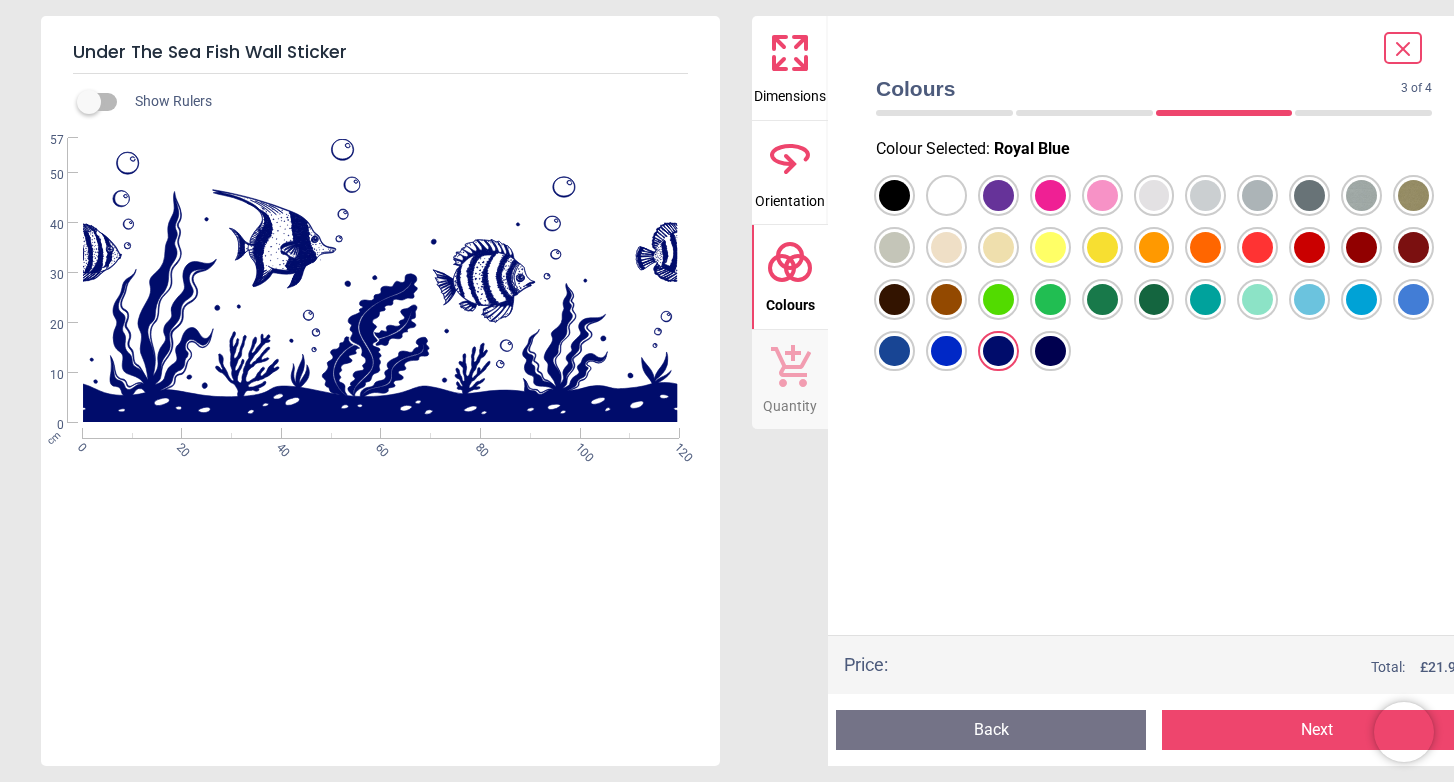 click at bounding box center [894, 195] 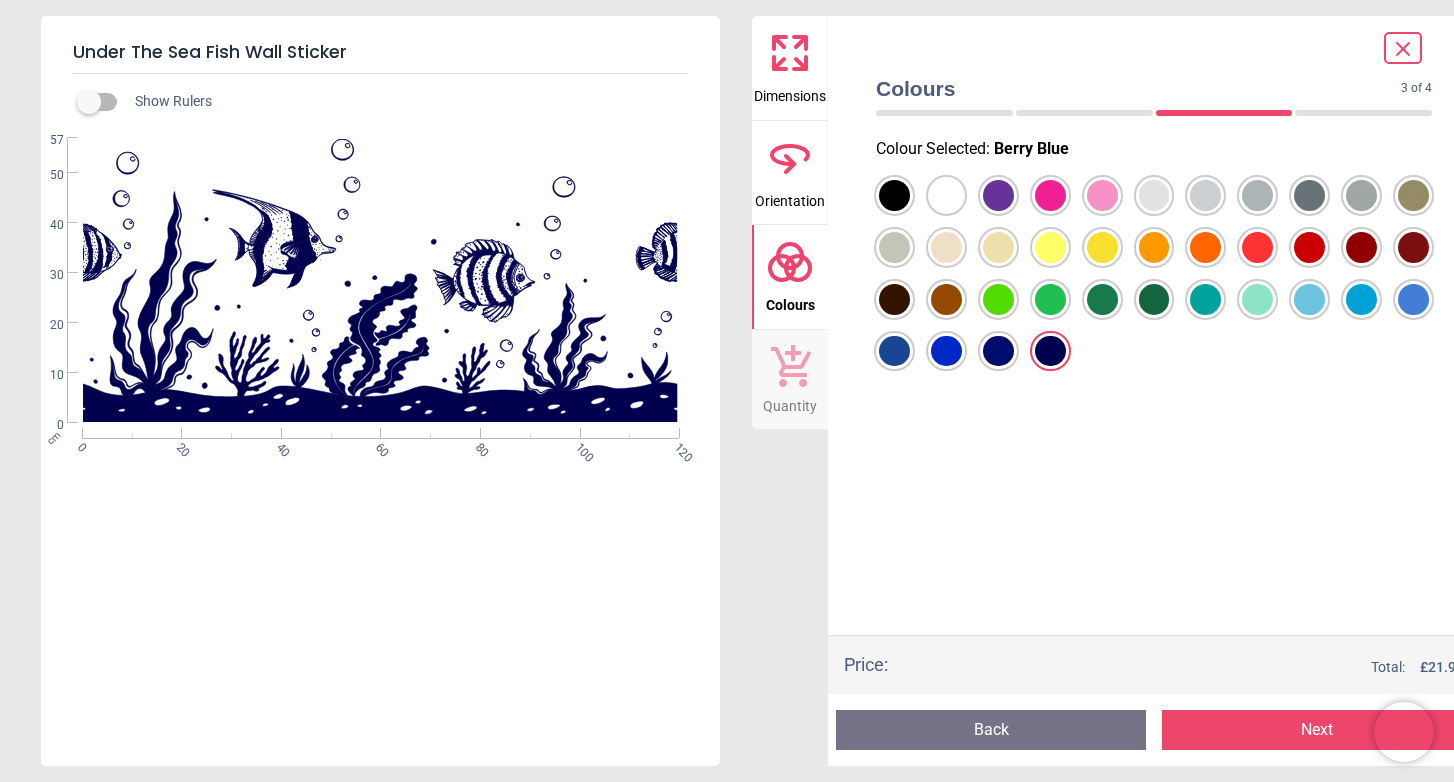 click at bounding box center (894, 195) 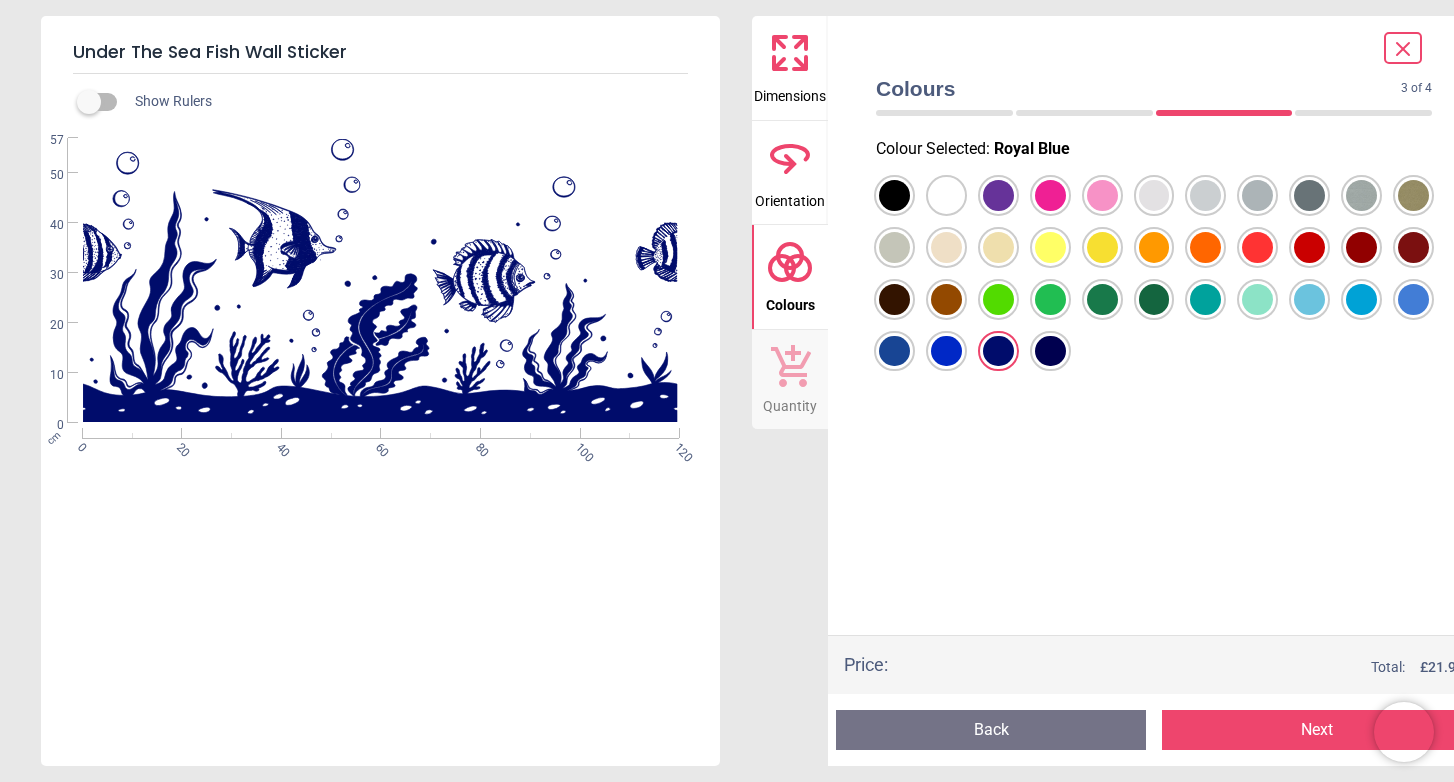 click at bounding box center (894, 195) 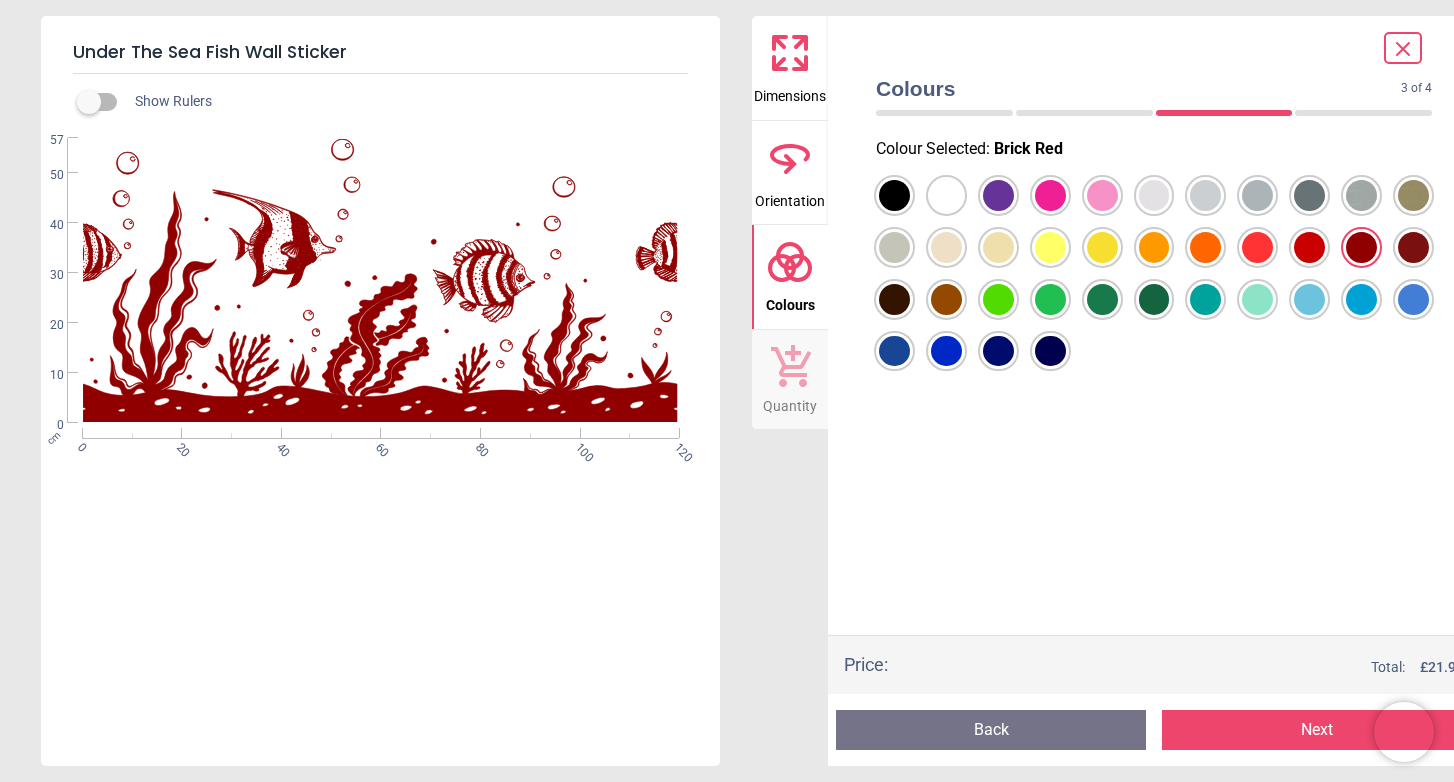 click at bounding box center (894, 195) 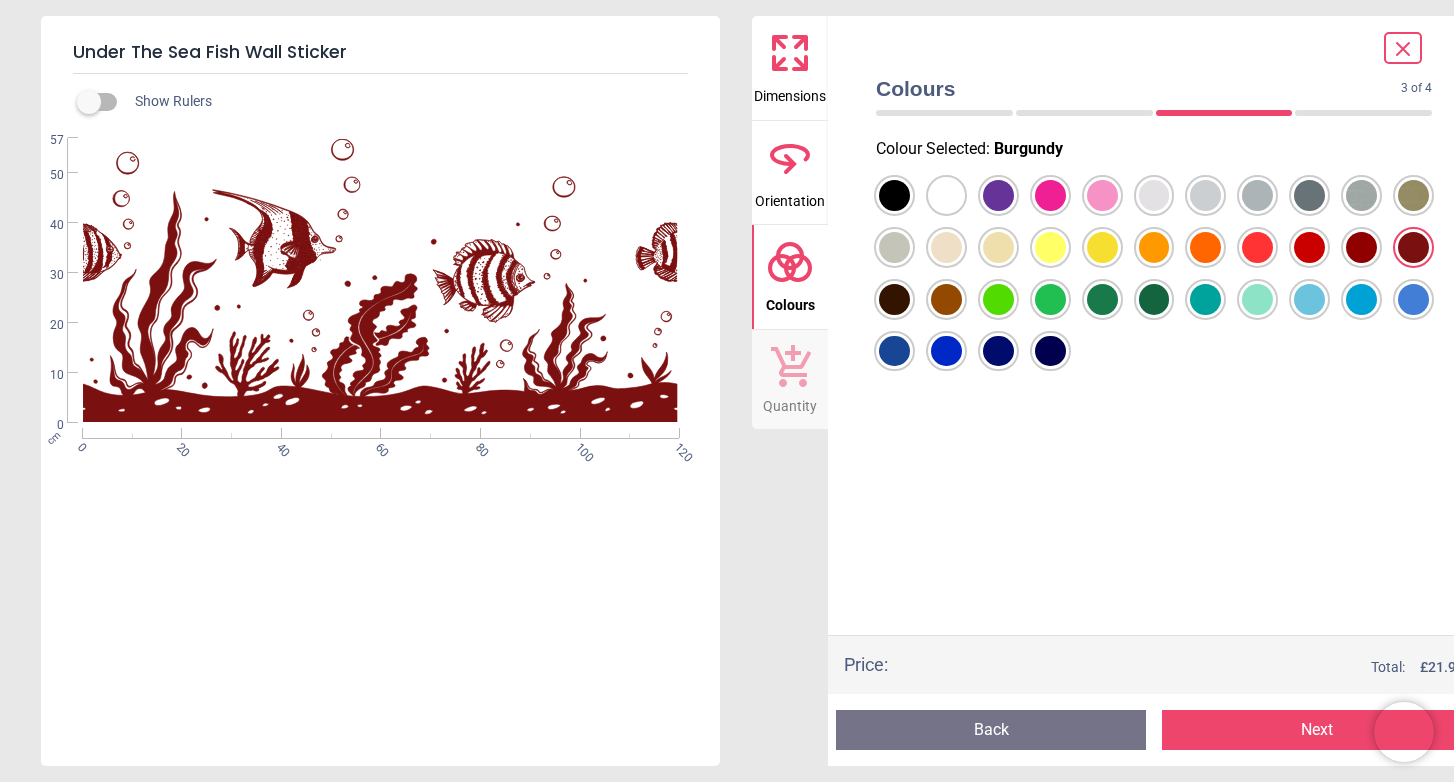 click 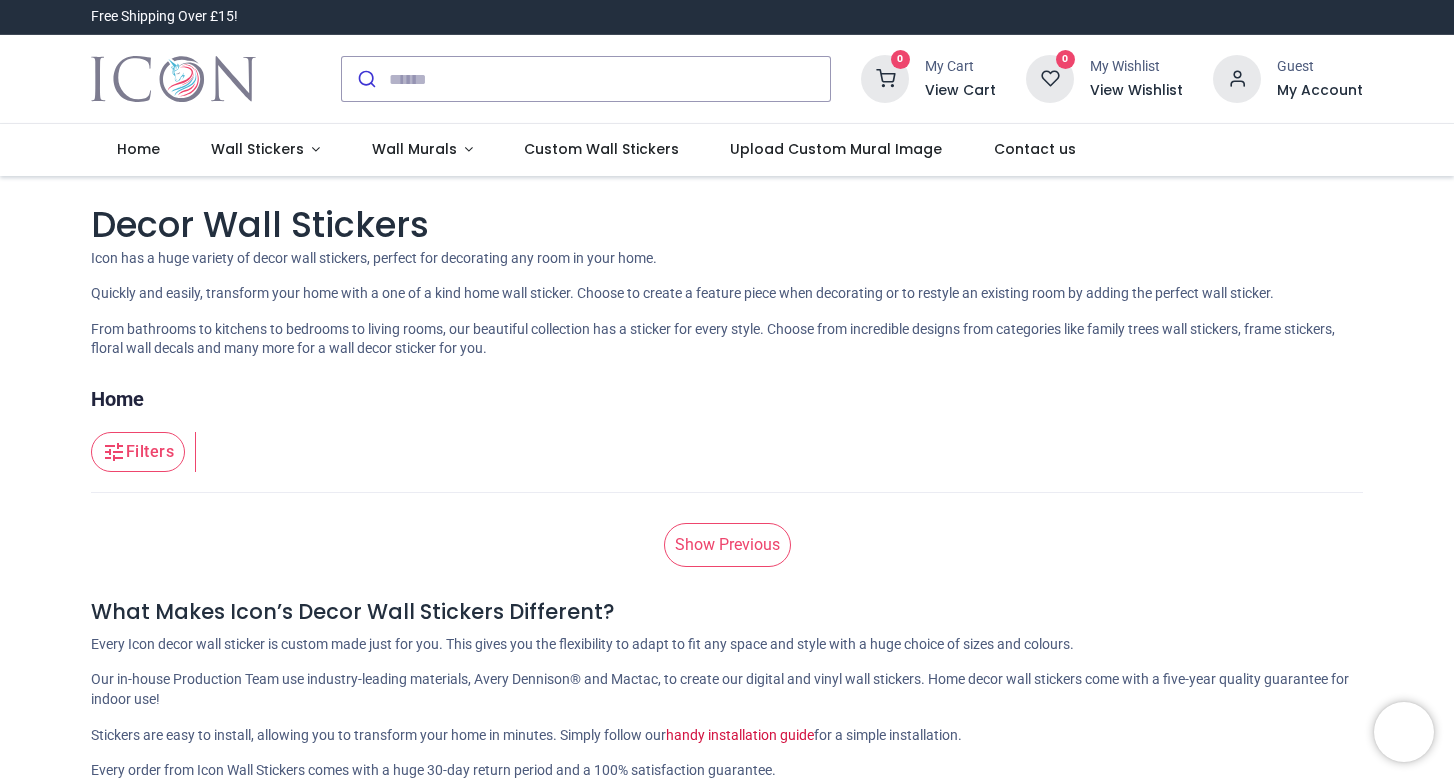 scroll, scrollTop: 0, scrollLeft: 0, axis: both 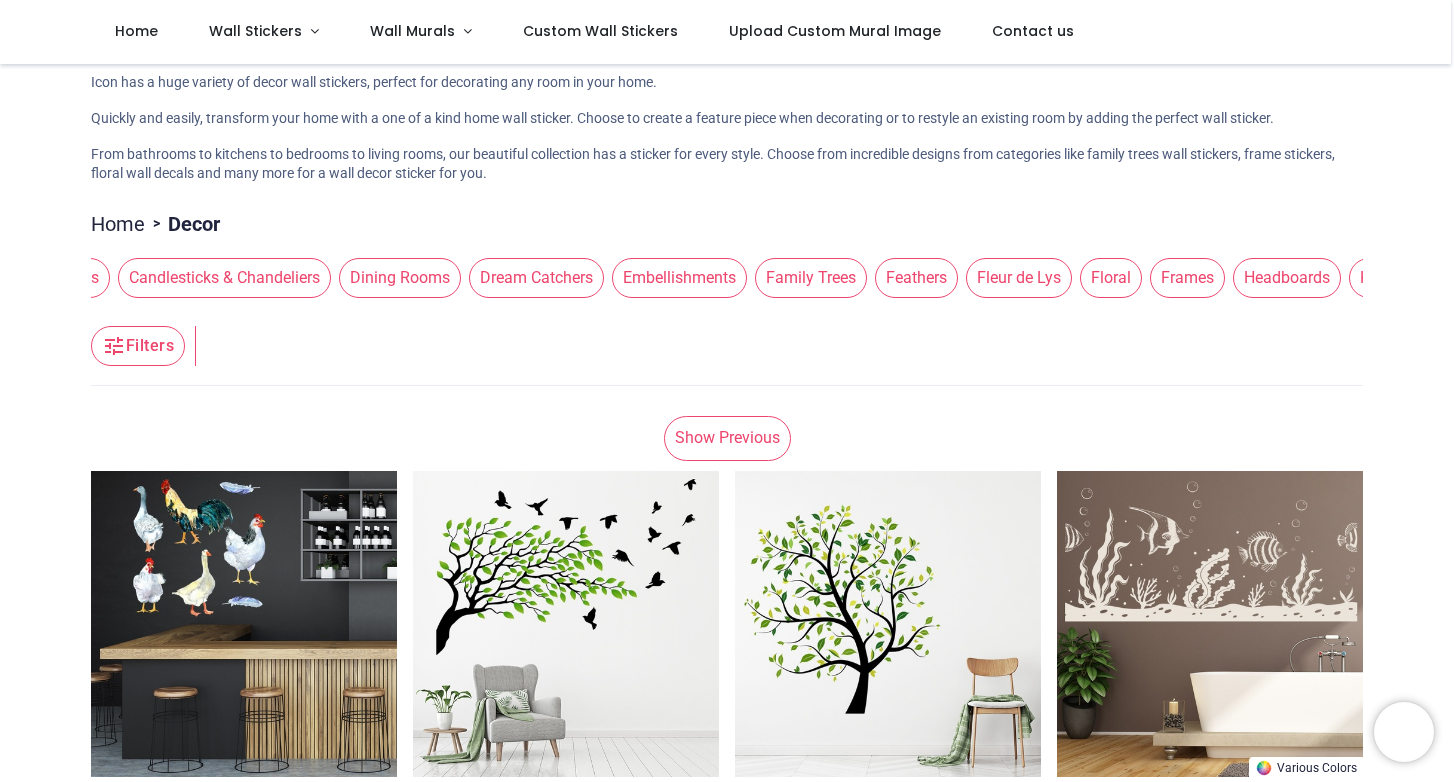 click on "Dream Catchers" at bounding box center [536, 278] 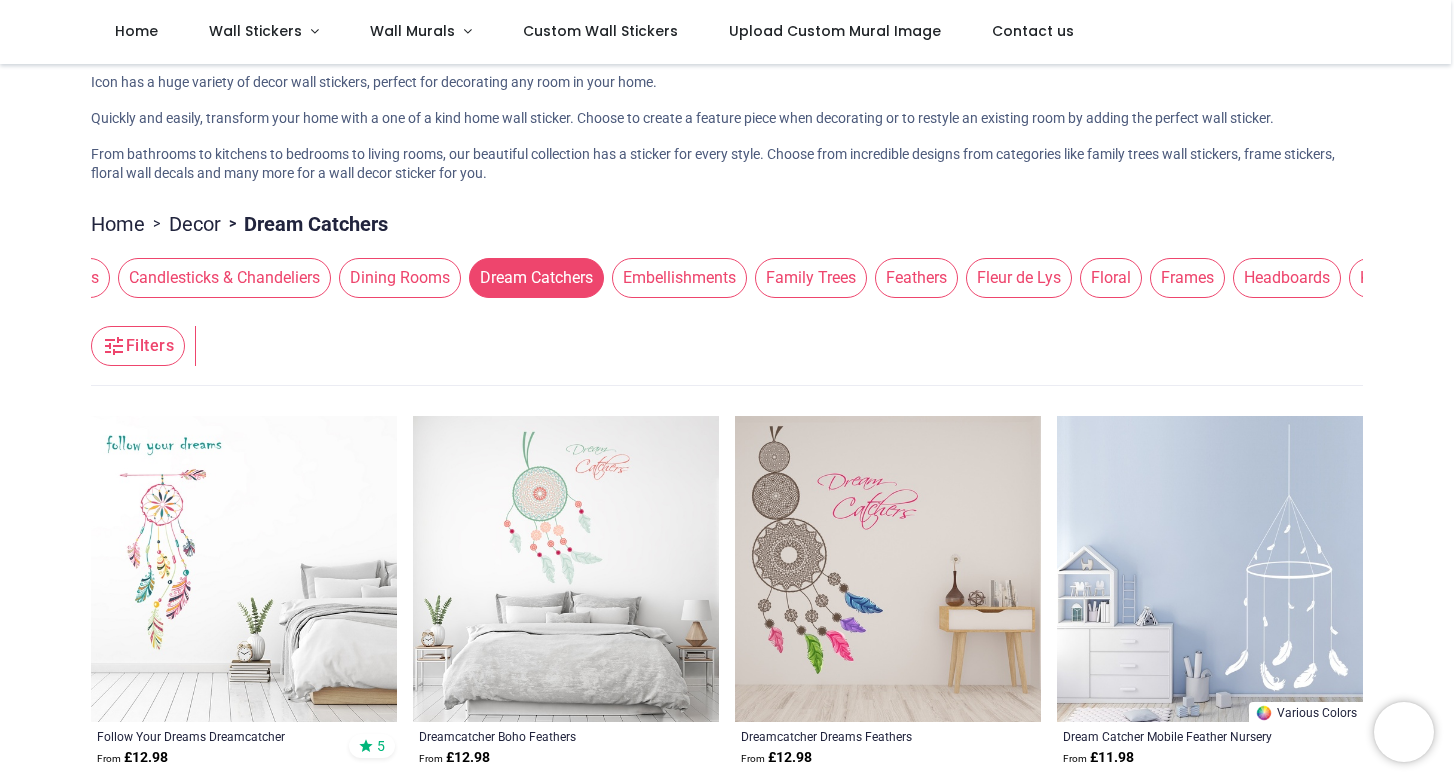 click on "Embellishments" at bounding box center [679, 278] 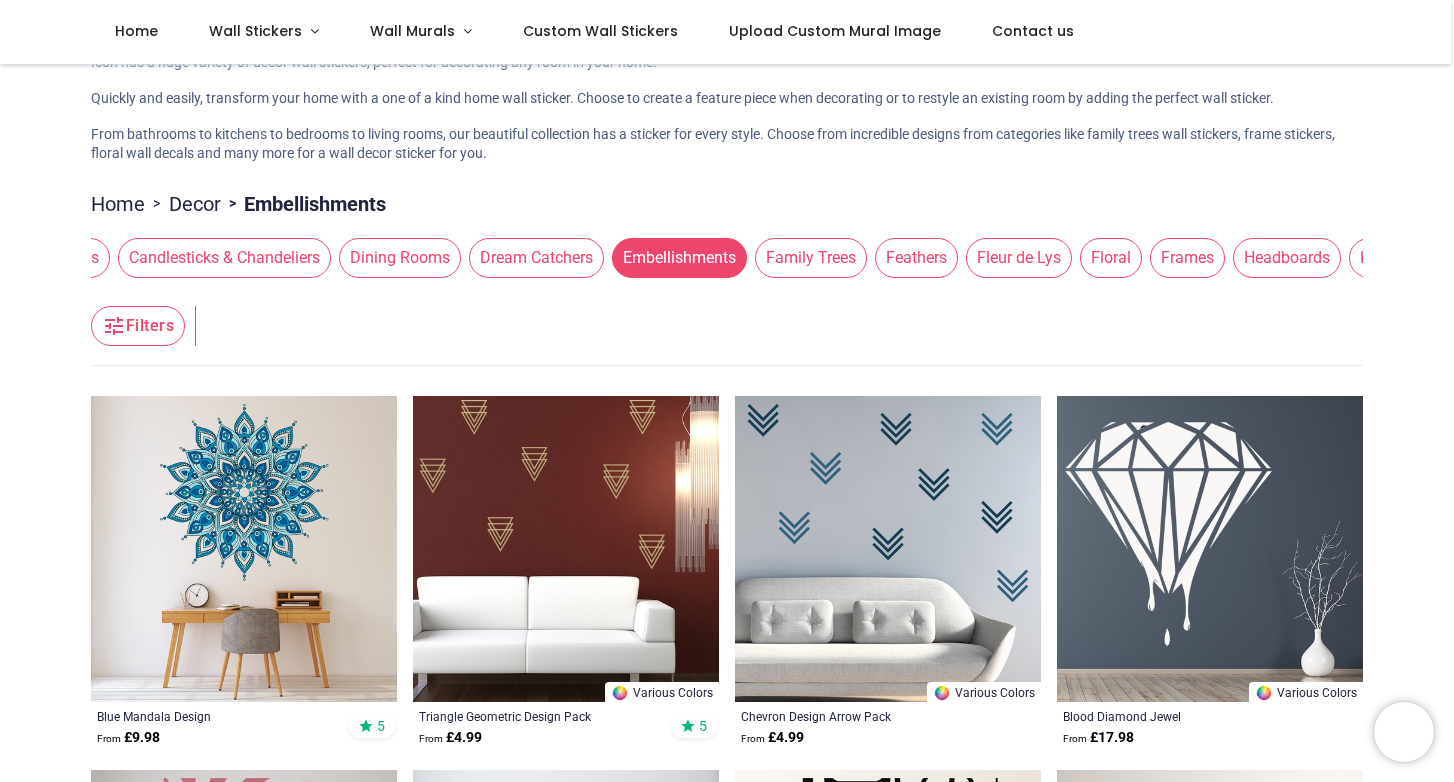 scroll, scrollTop: 55, scrollLeft: 0, axis: vertical 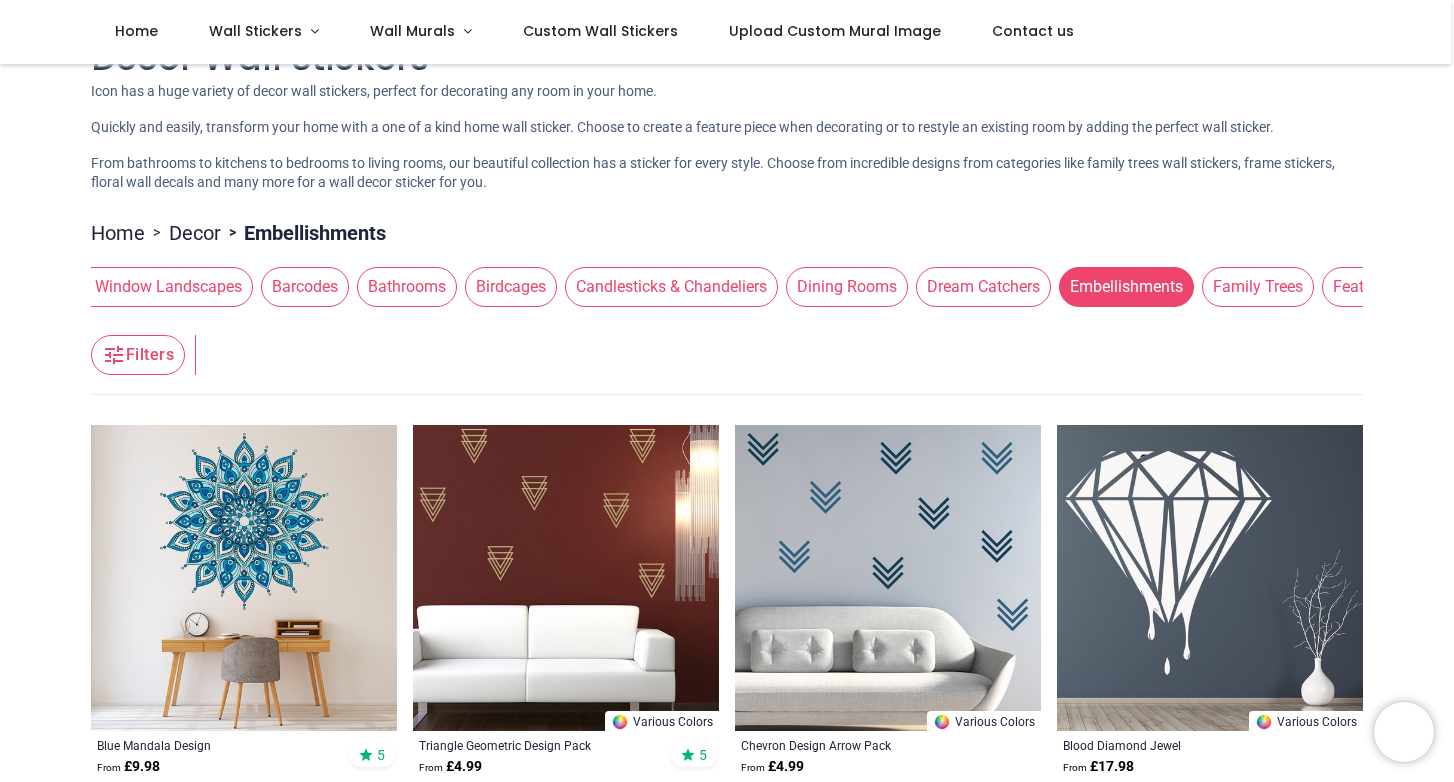 drag, startPoint x: 551, startPoint y: 317, endPoint x: 392, endPoint y: 322, distance: 159.0786 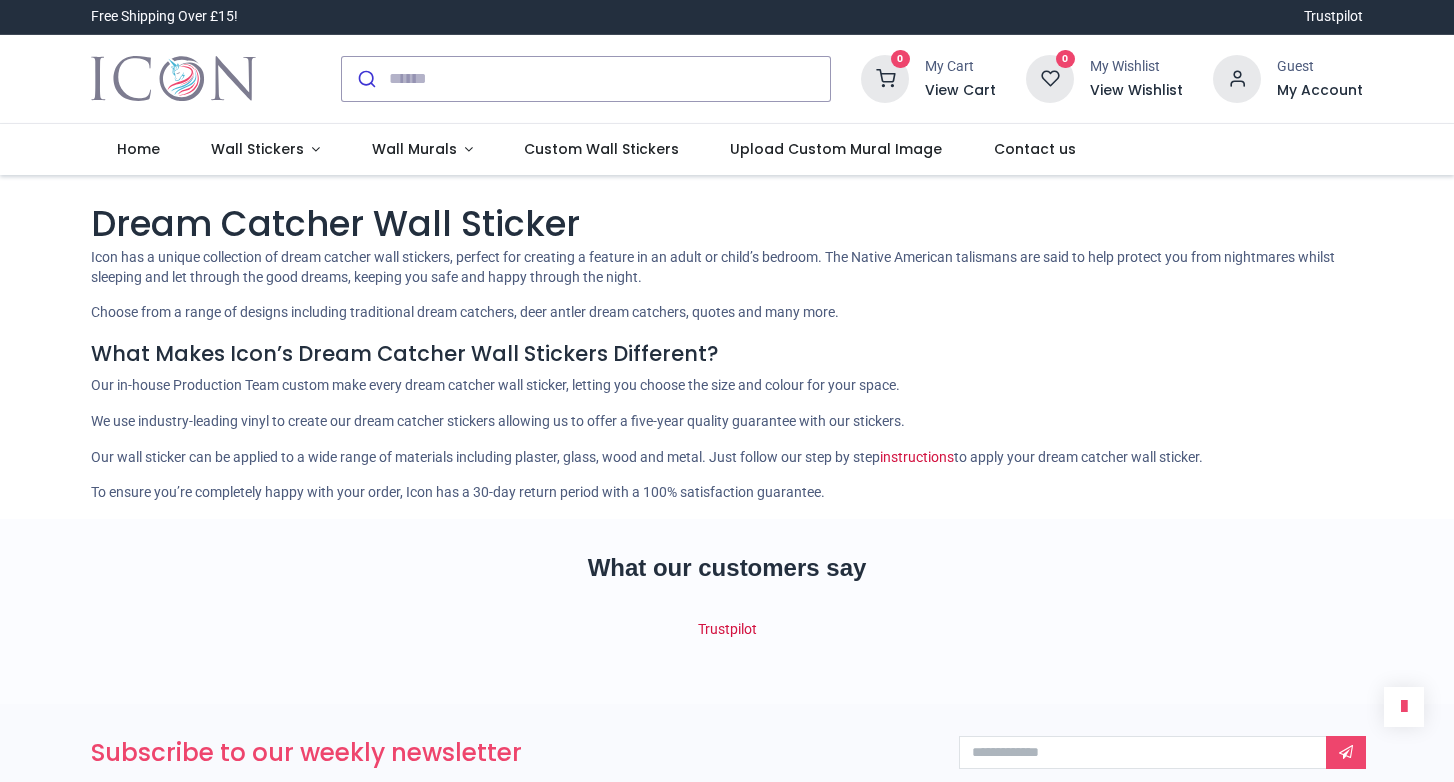 scroll, scrollTop: 0, scrollLeft: 0, axis: both 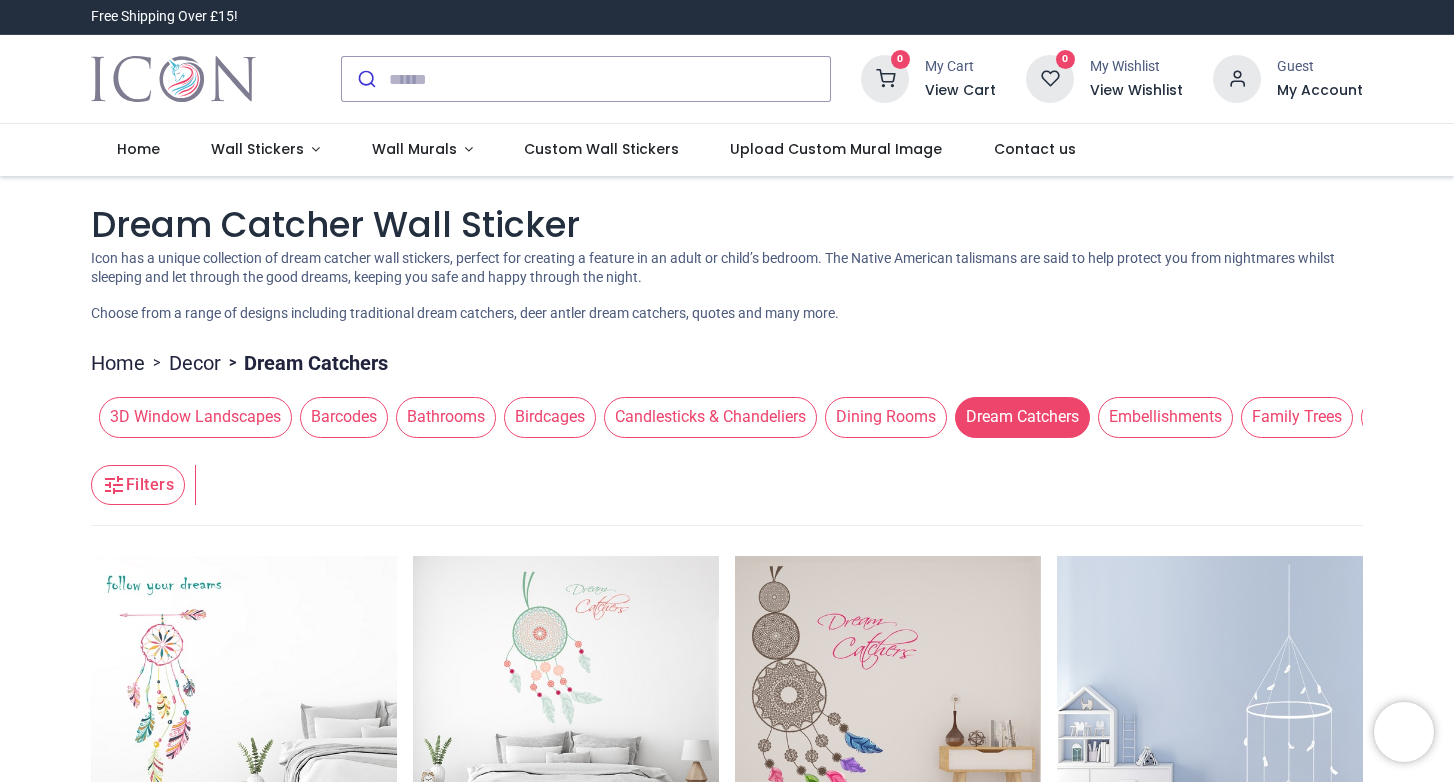click on "Barcodes" at bounding box center (344, 417) 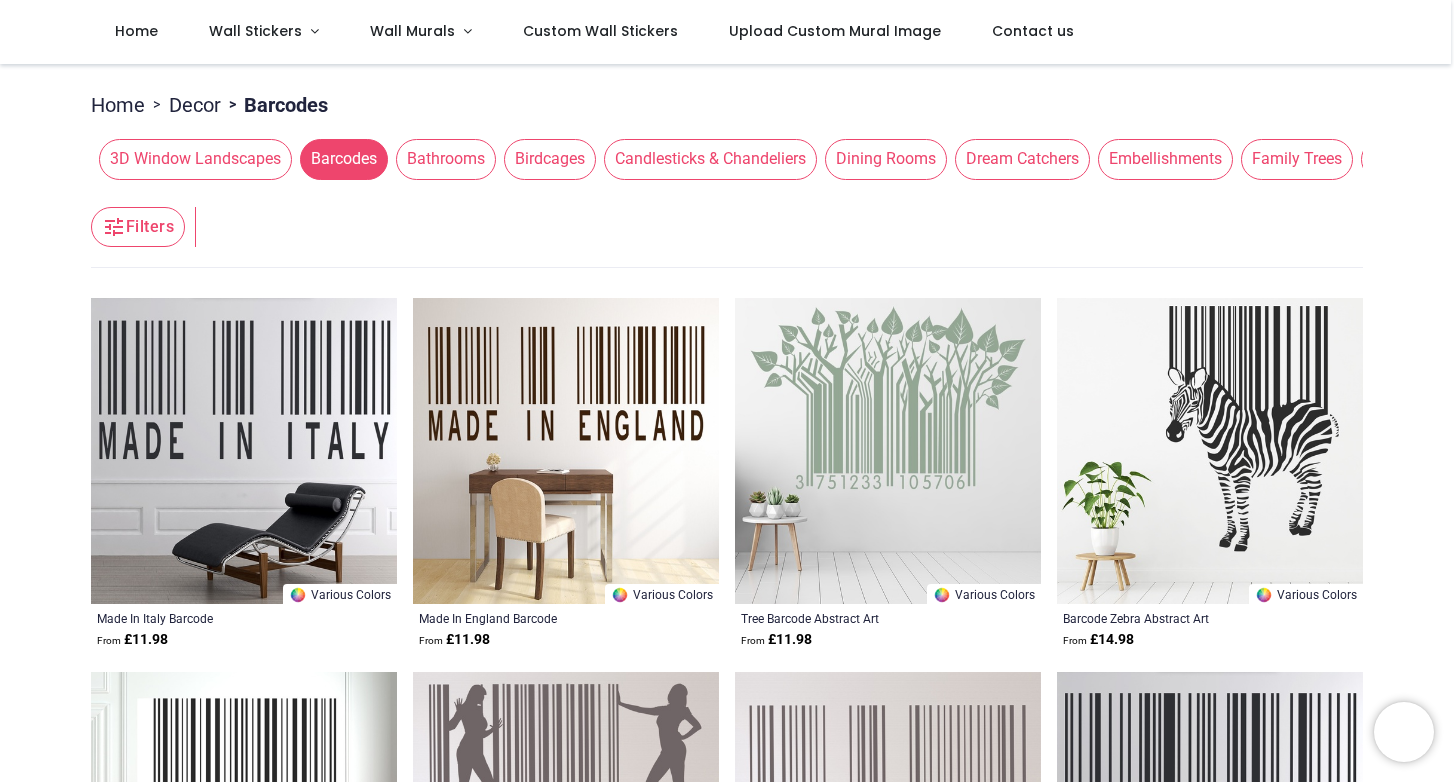 scroll, scrollTop: 159, scrollLeft: 0, axis: vertical 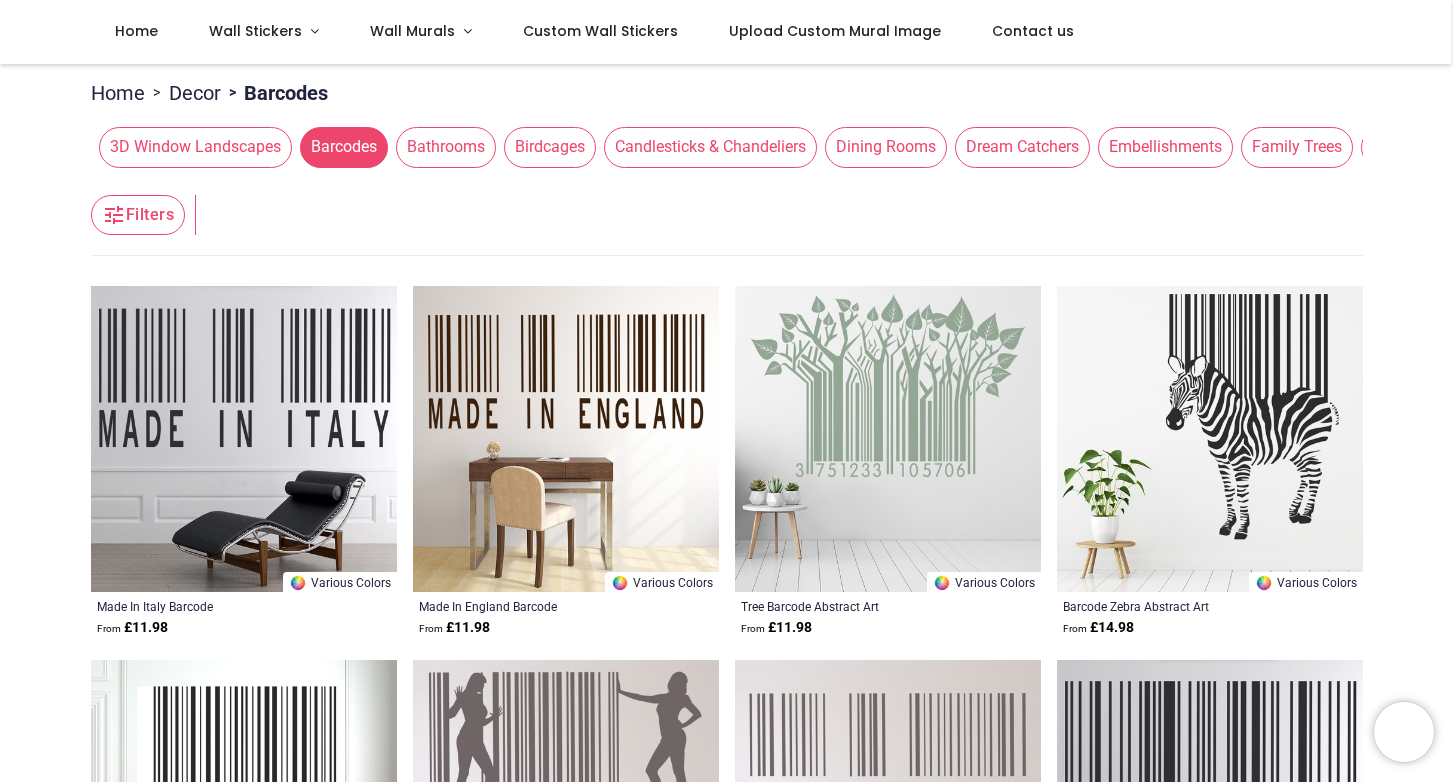 click on "Bathrooms" at bounding box center [446, 147] 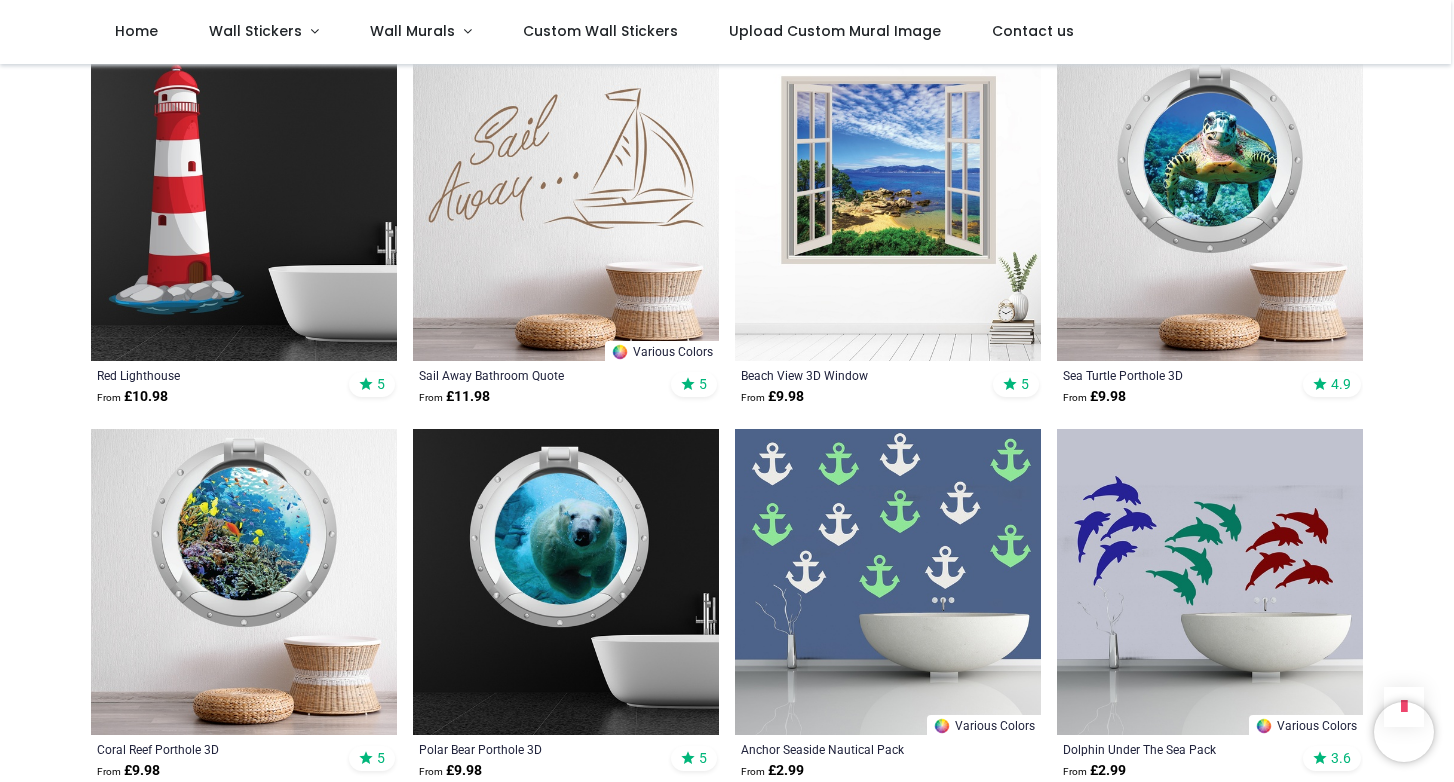 scroll, scrollTop: 4060, scrollLeft: 0, axis: vertical 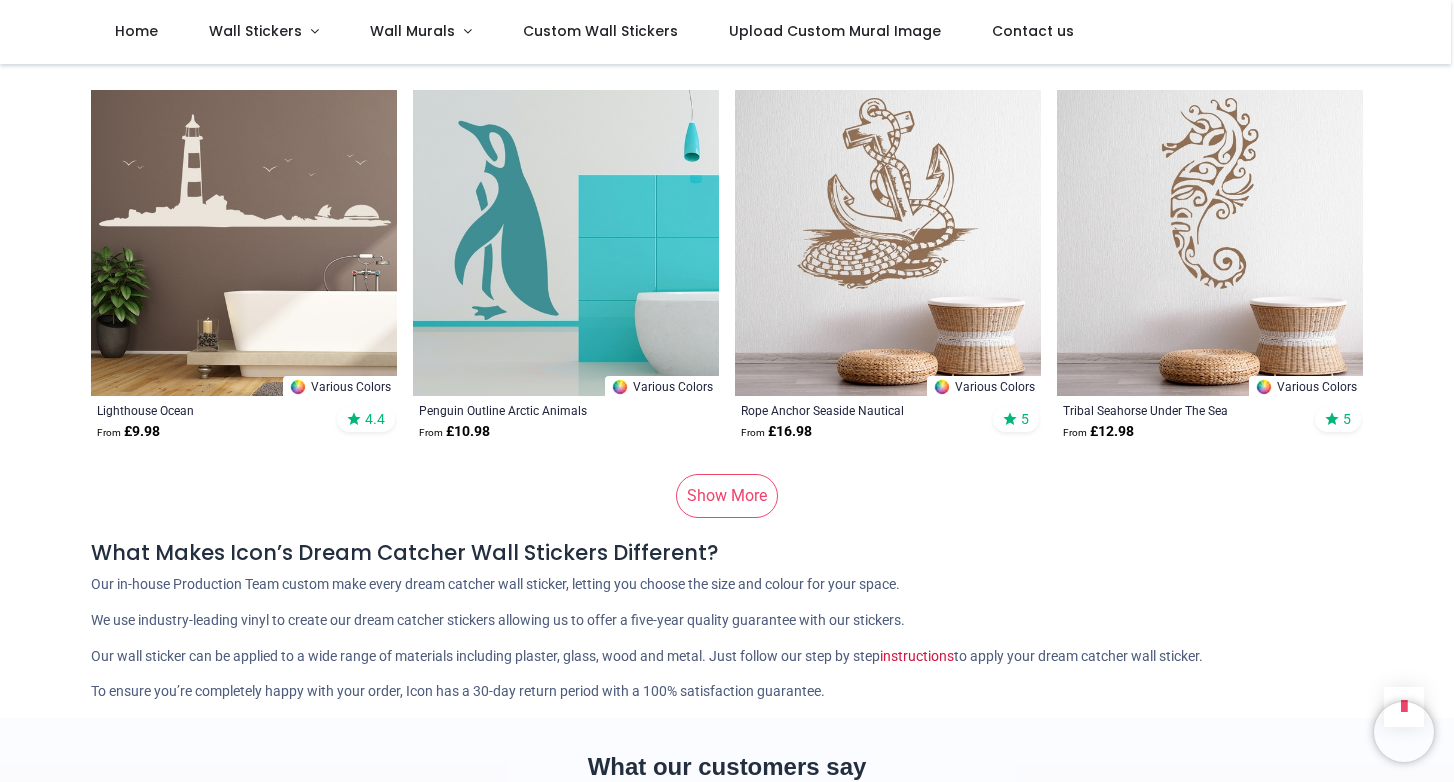 click on "Show More" at bounding box center [727, 496] 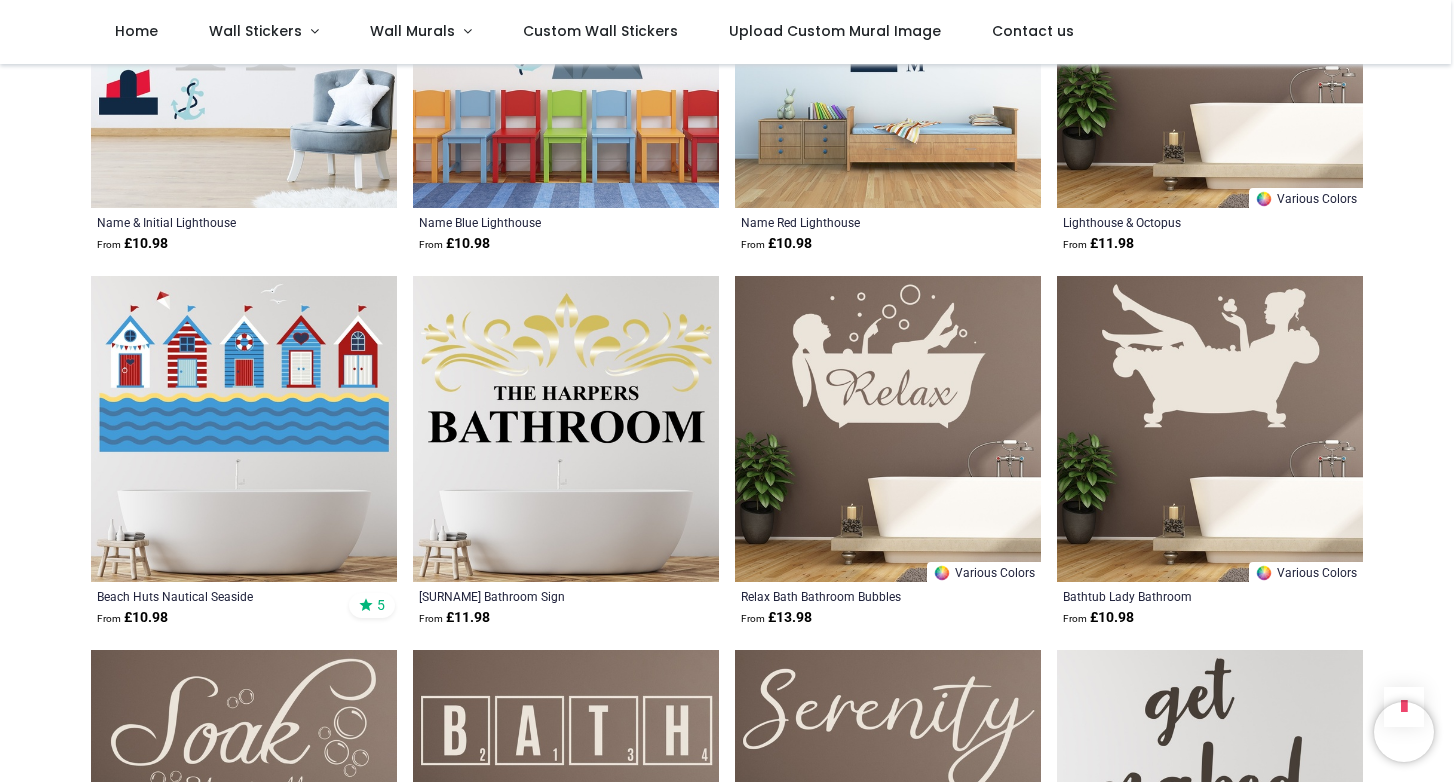 scroll, scrollTop: 15152, scrollLeft: 0, axis: vertical 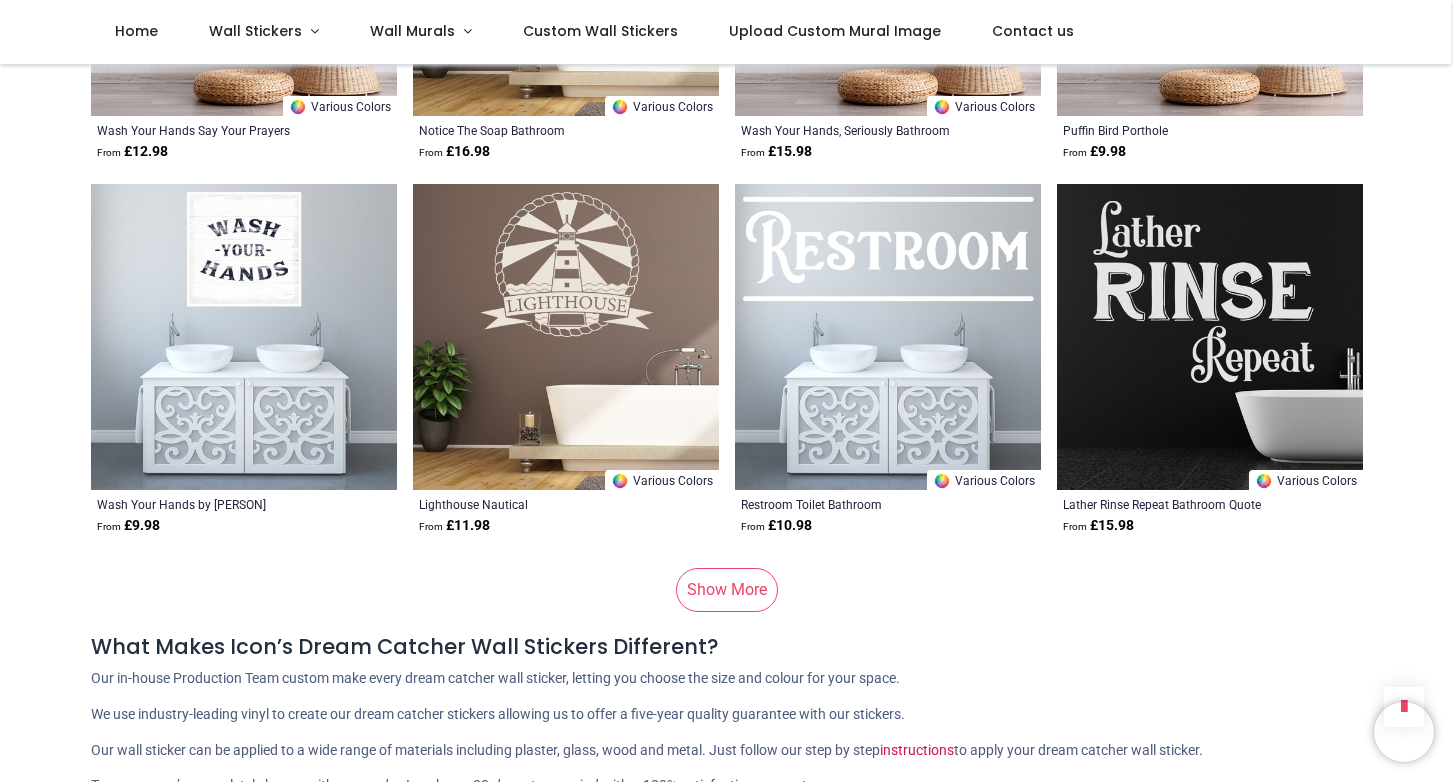 click on "Show More" at bounding box center (727, 590) 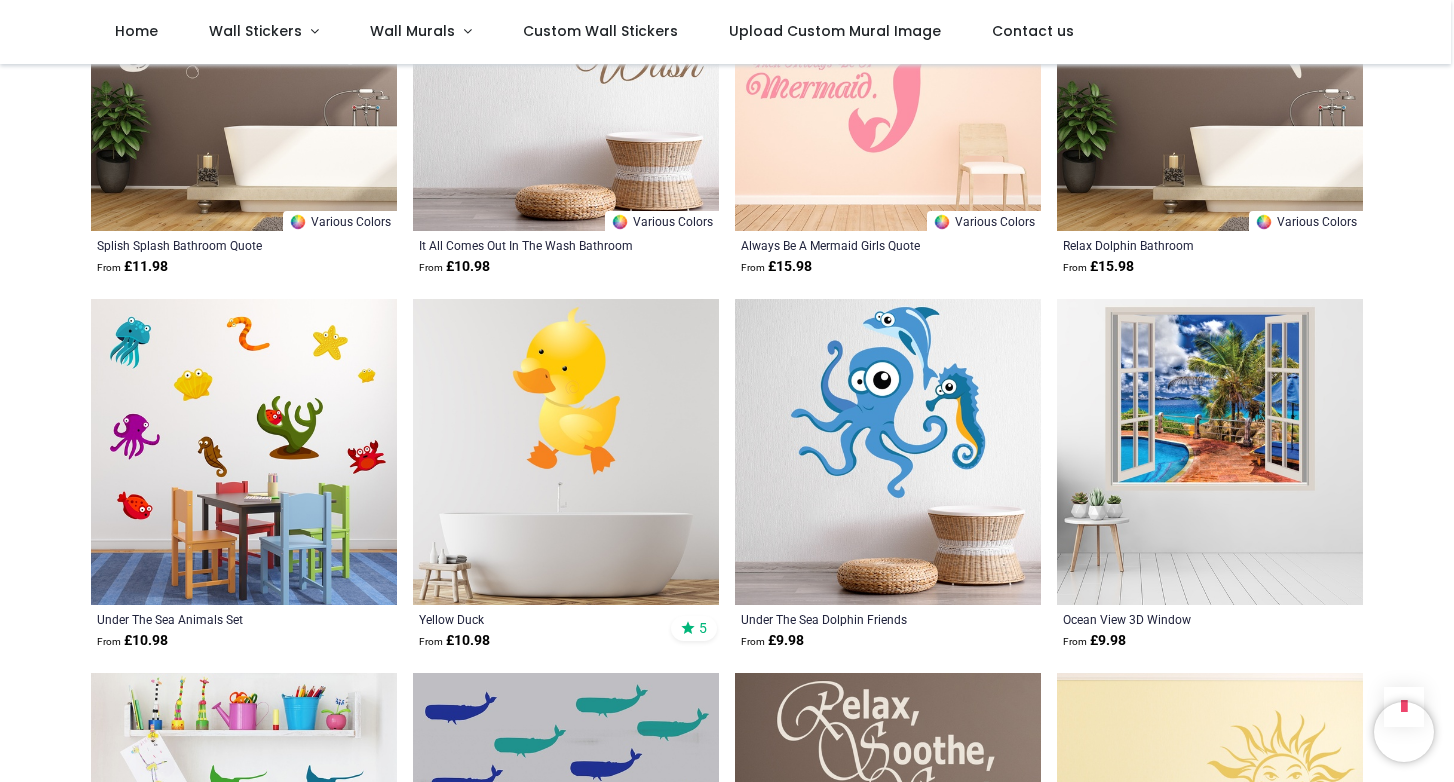 scroll, scrollTop: 28209, scrollLeft: 0, axis: vertical 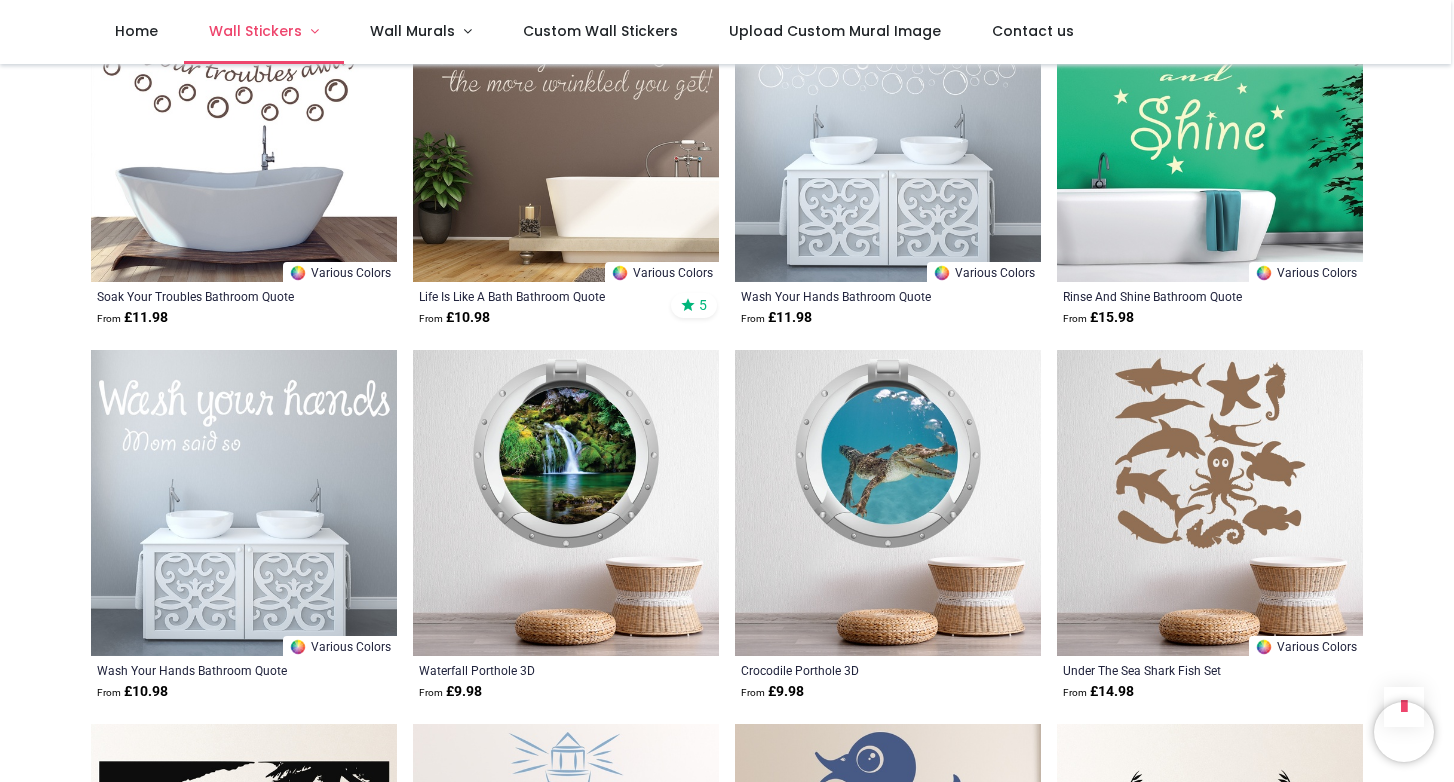click on "Wall Stickers" at bounding box center [255, 31] 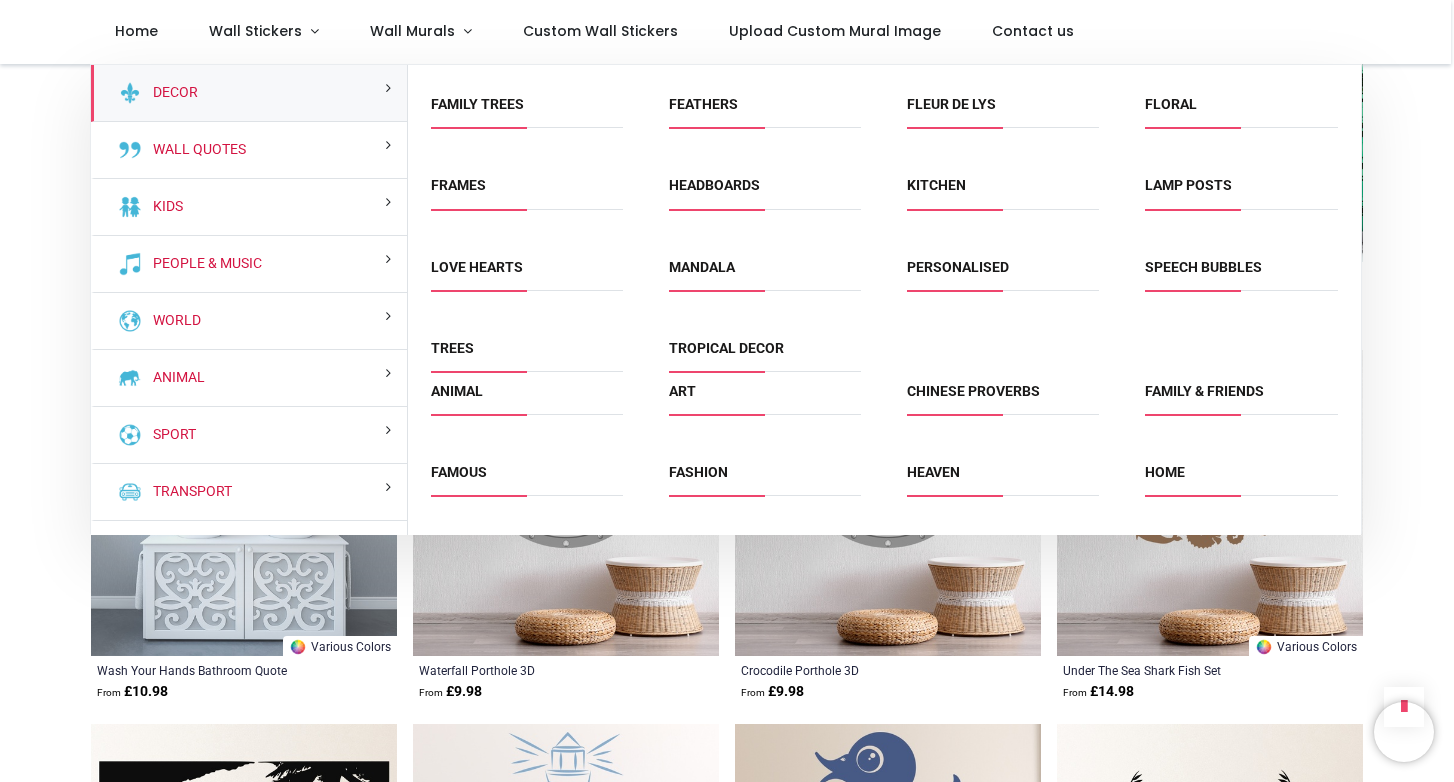 scroll, scrollTop: 175, scrollLeft: 0, axis: vertical 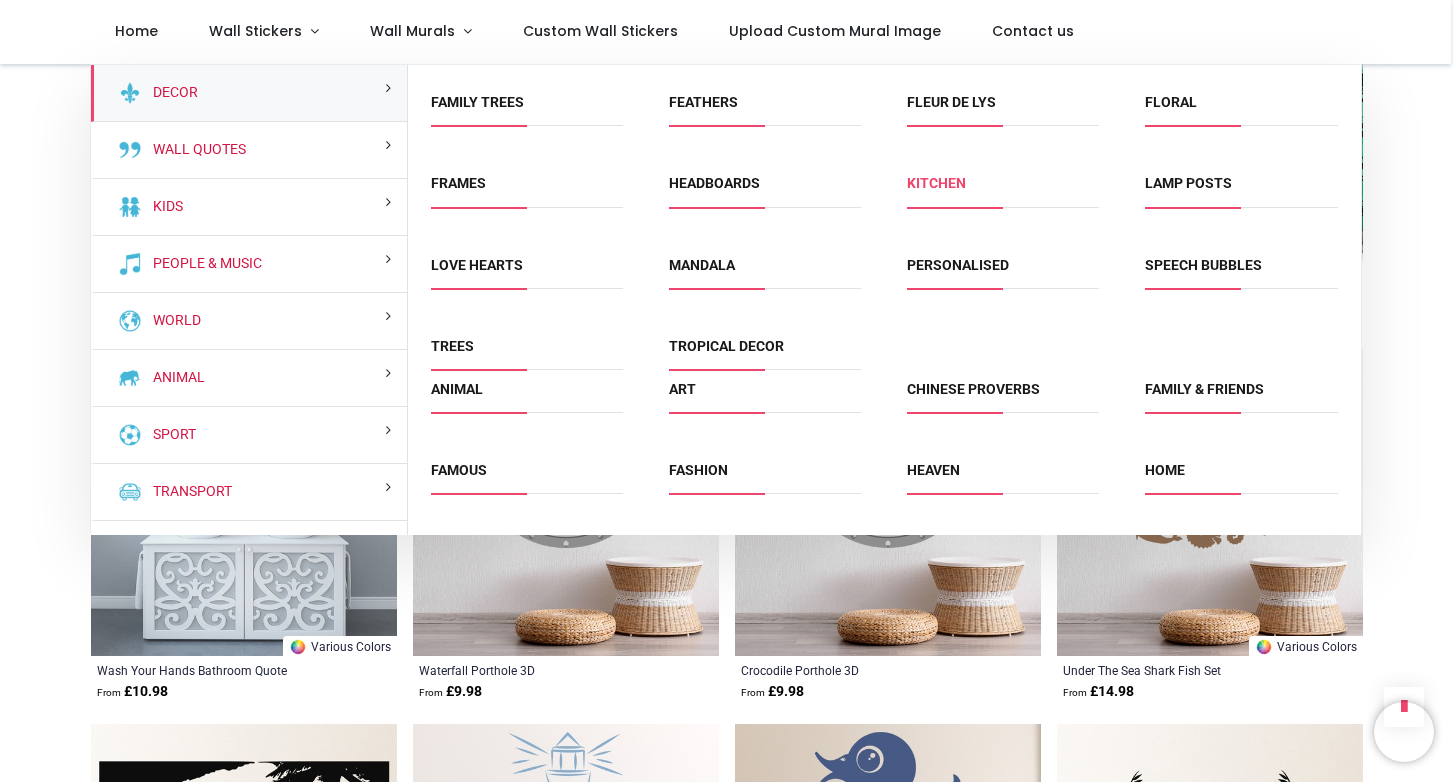 click on "Kitchen" at bounding box center [936, 183] 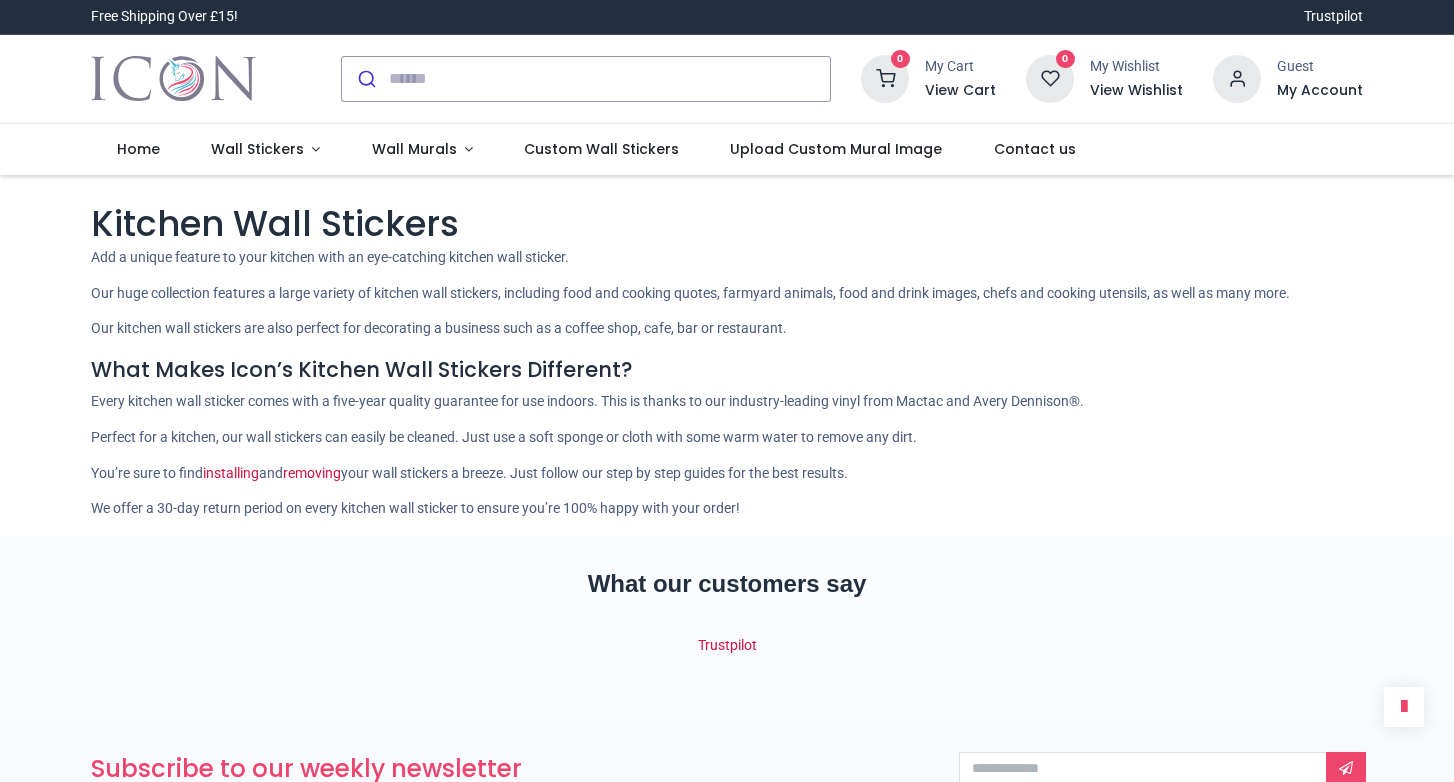 scroll, scrollTop: 0, scrollLeft: 0, axis: both 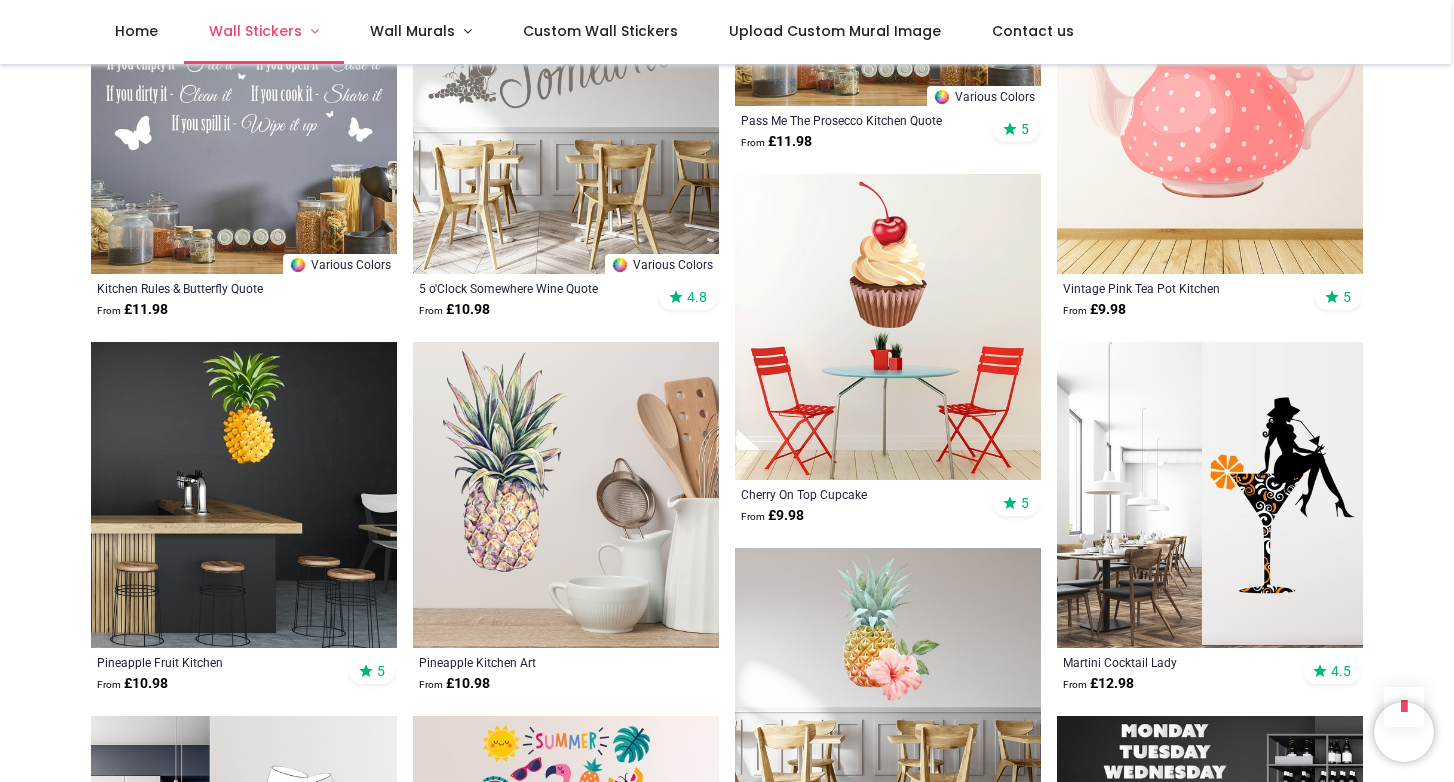 click on "Wall Stickers" at bounding box center [264, 32] 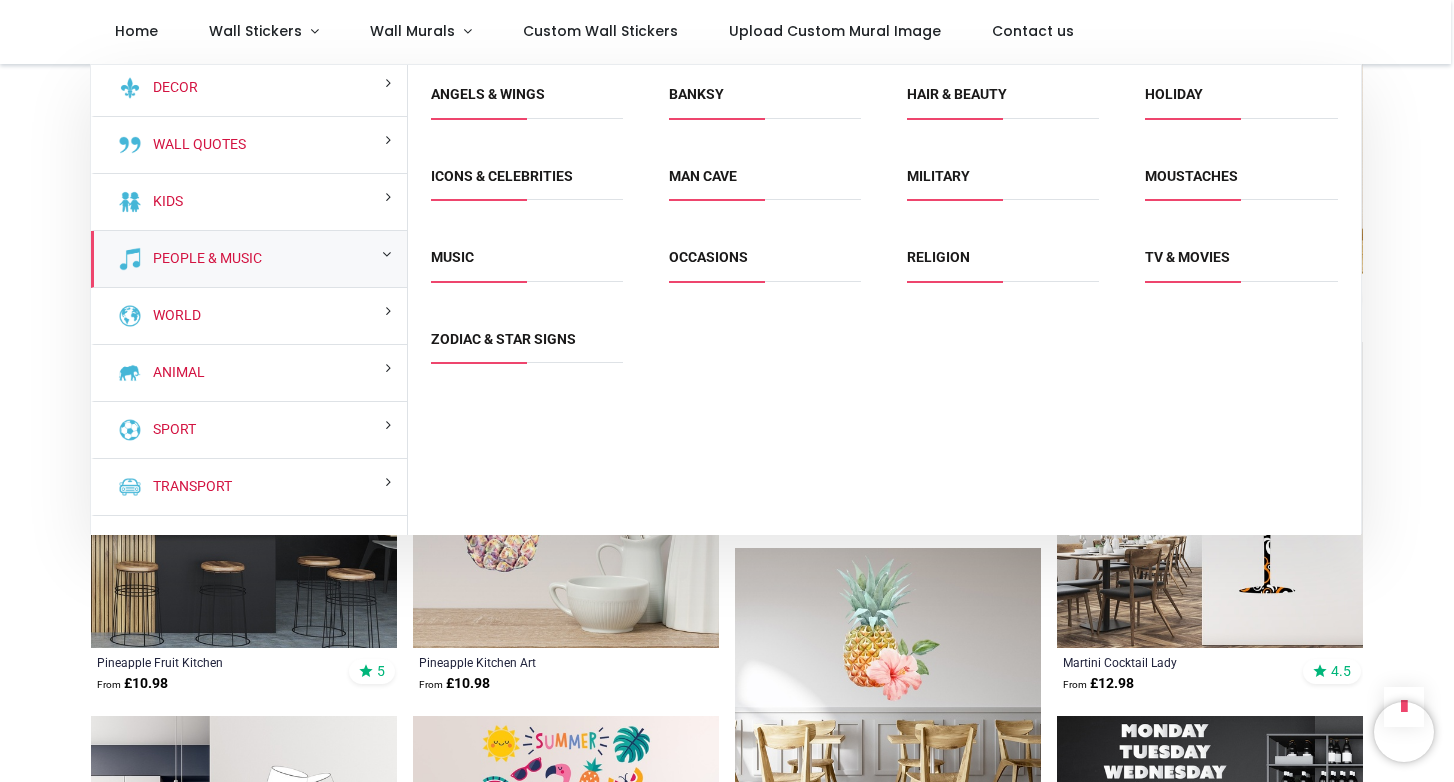 scroll, scrollTop: 0, scrollLeft: 0, axis: both 